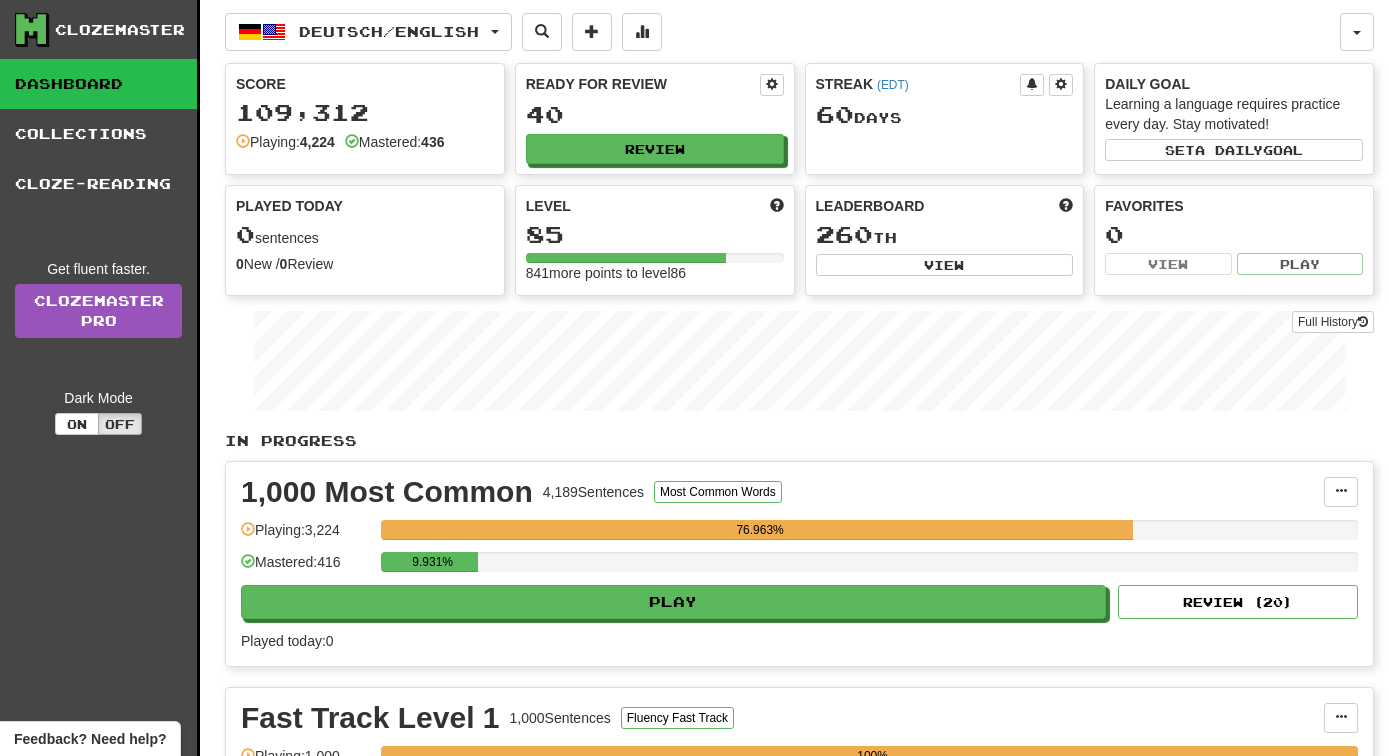 scroll, scrollTop: 0, scrollLeft: 0, axis: both 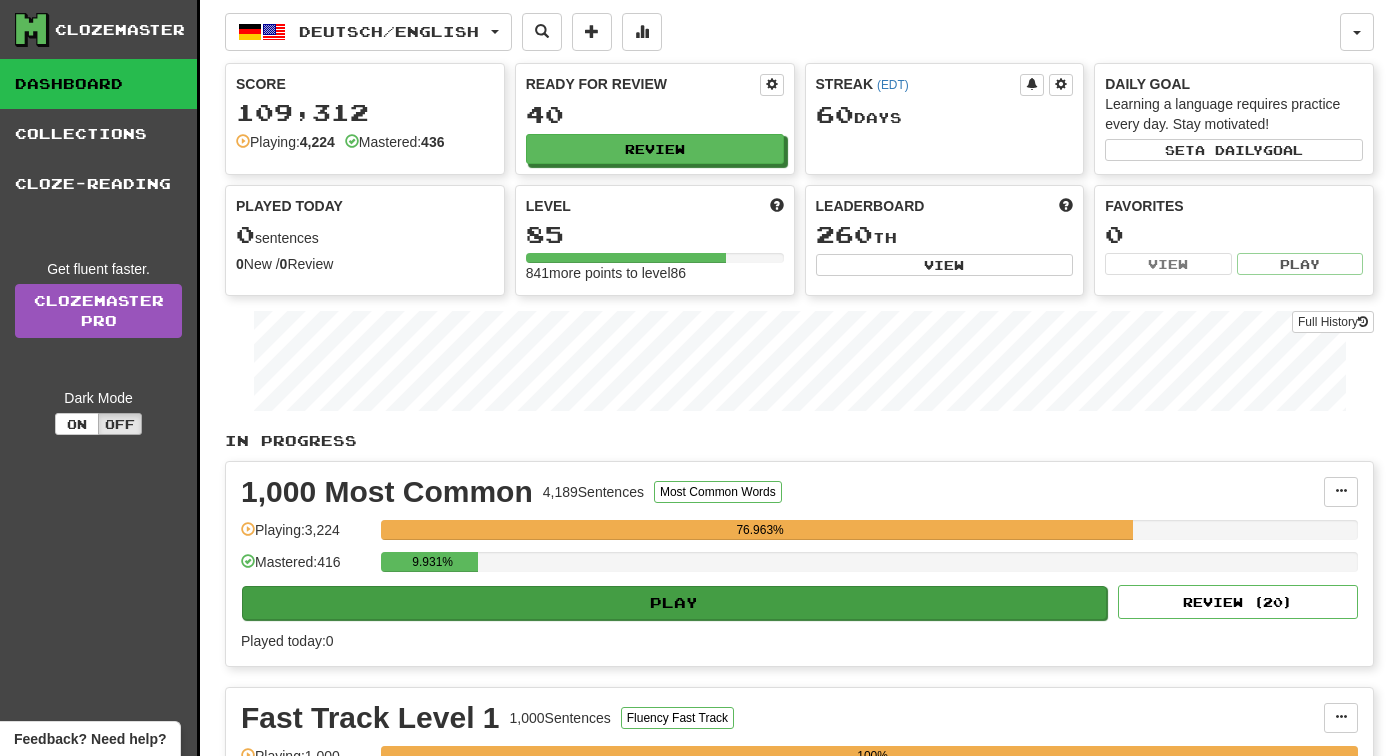 click on "Play" at bounding box center (674, 603) 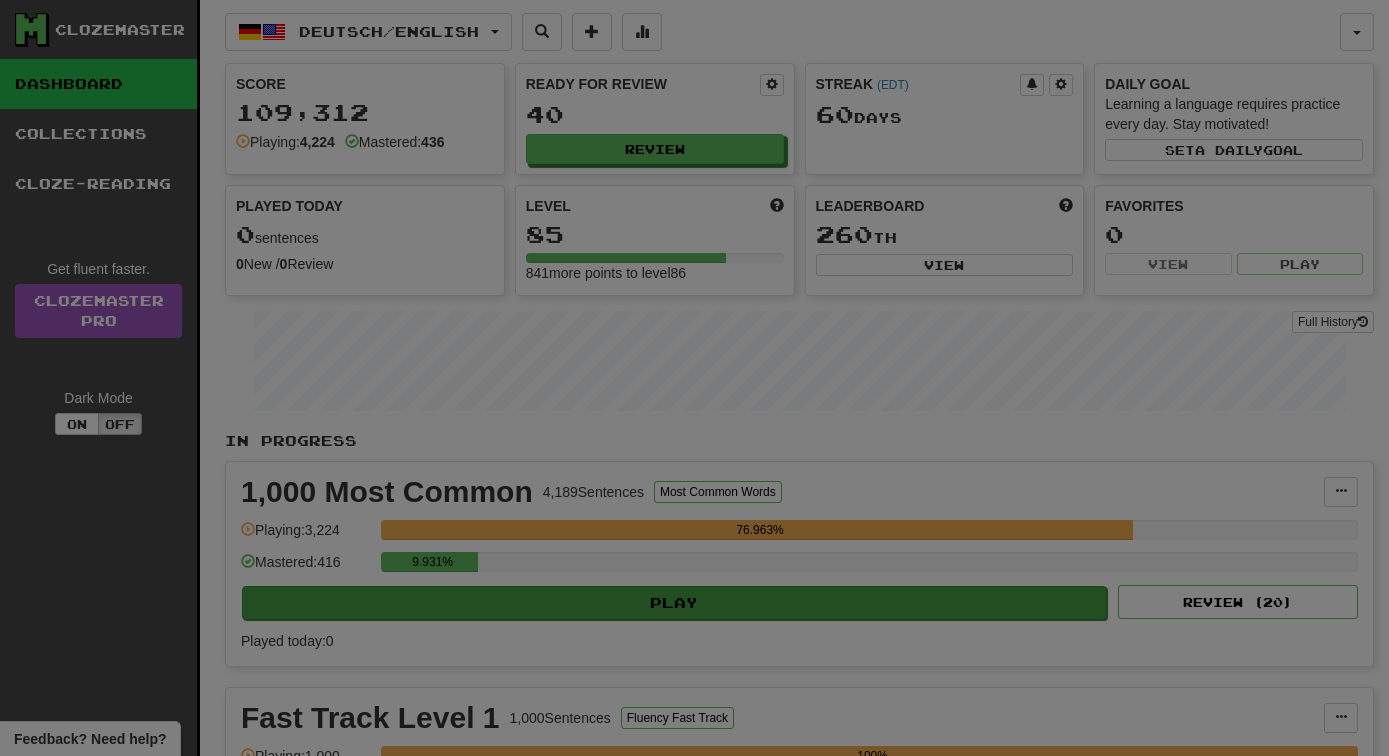 click at bounding box center (694, 378) 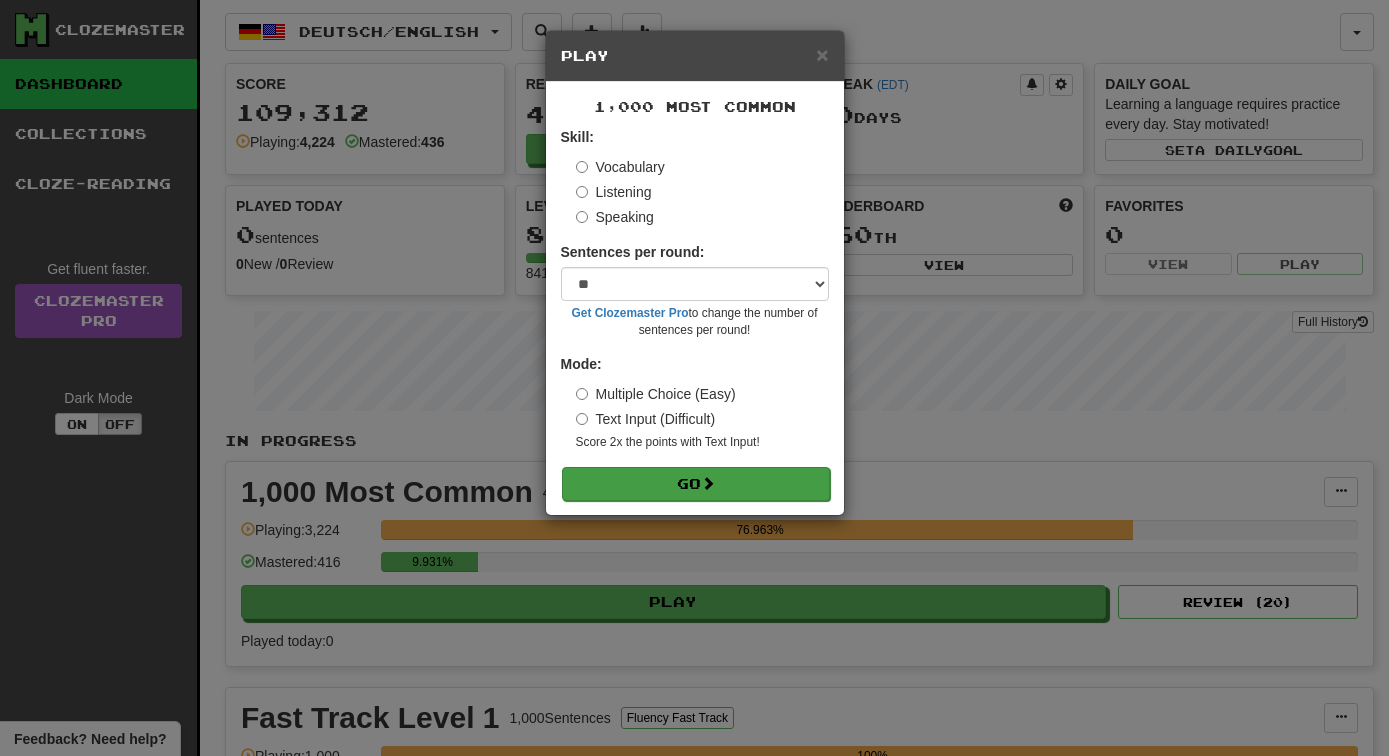 click on "Go" at bounding box center (696, 484) 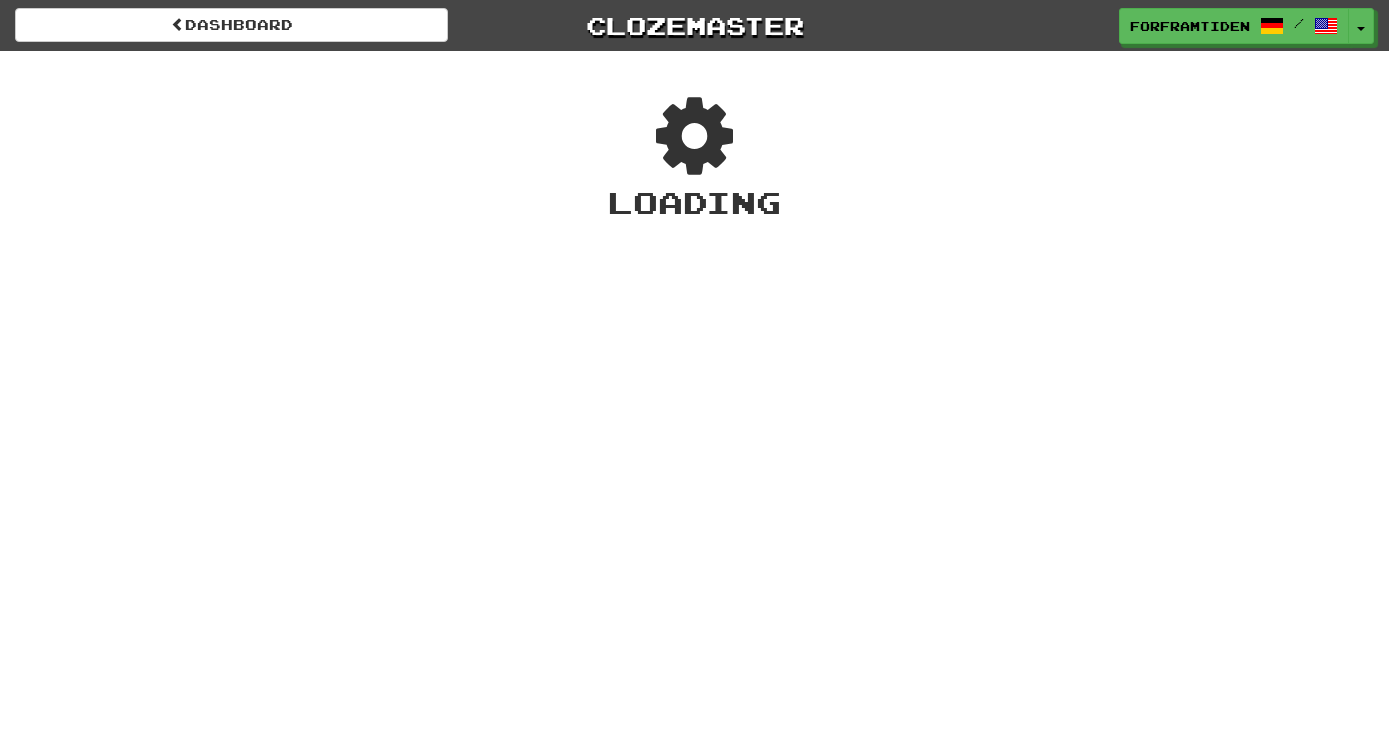 scroll, scrollTop: 0, scrollLeft: 0, axis: both 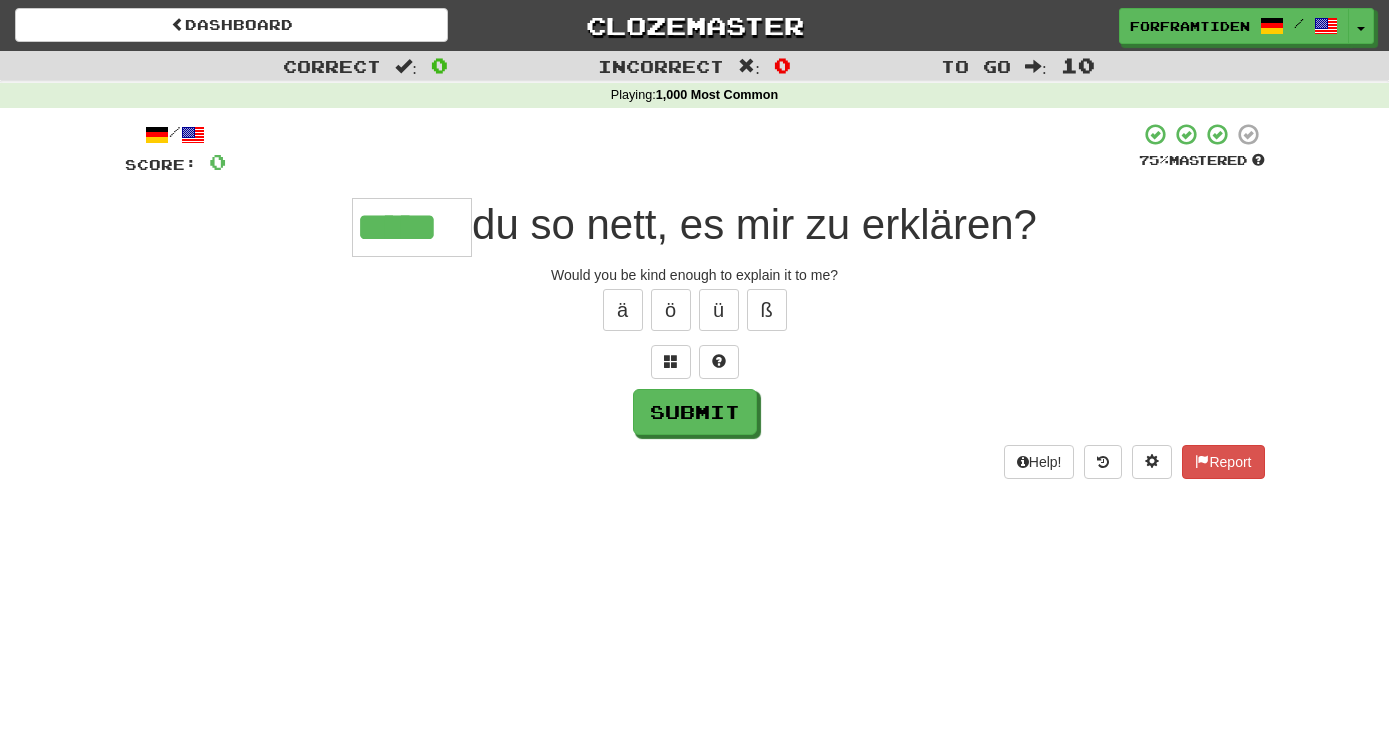 type on "*****" 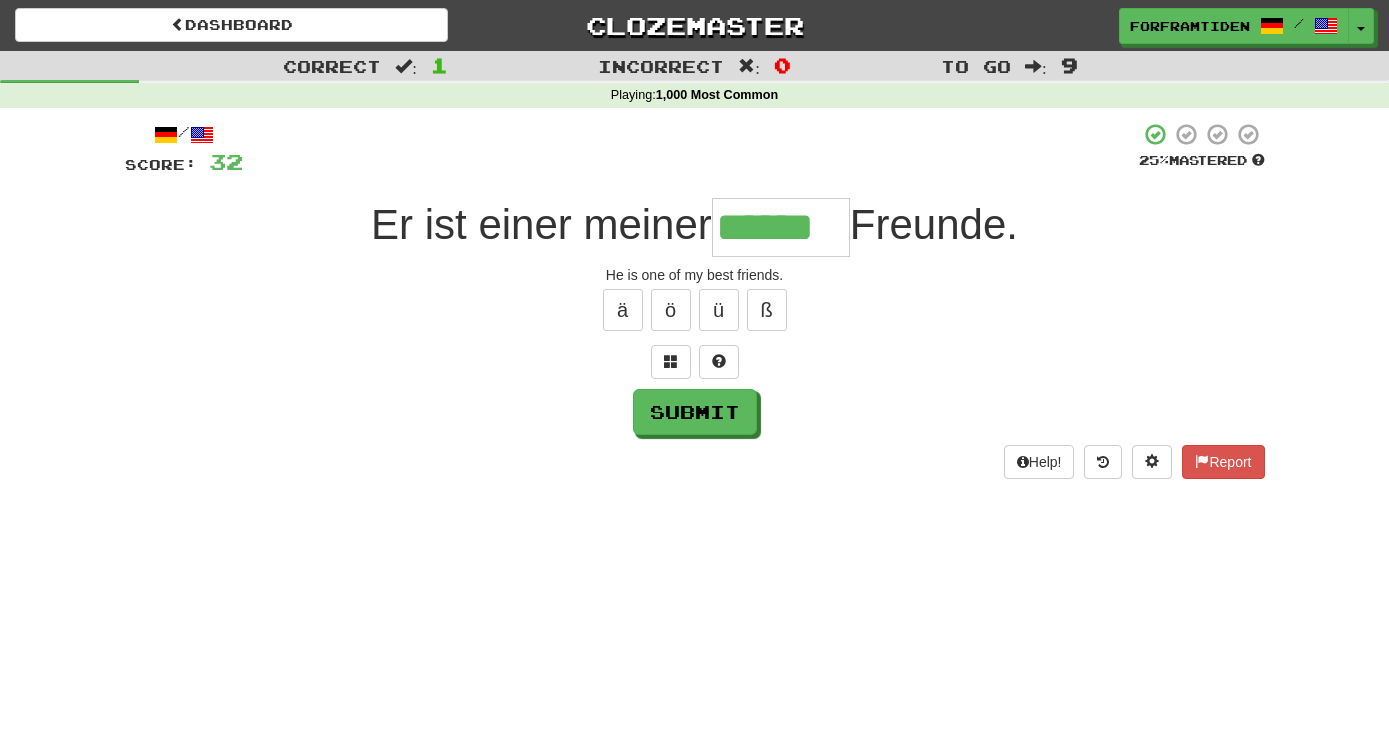 type on "******" 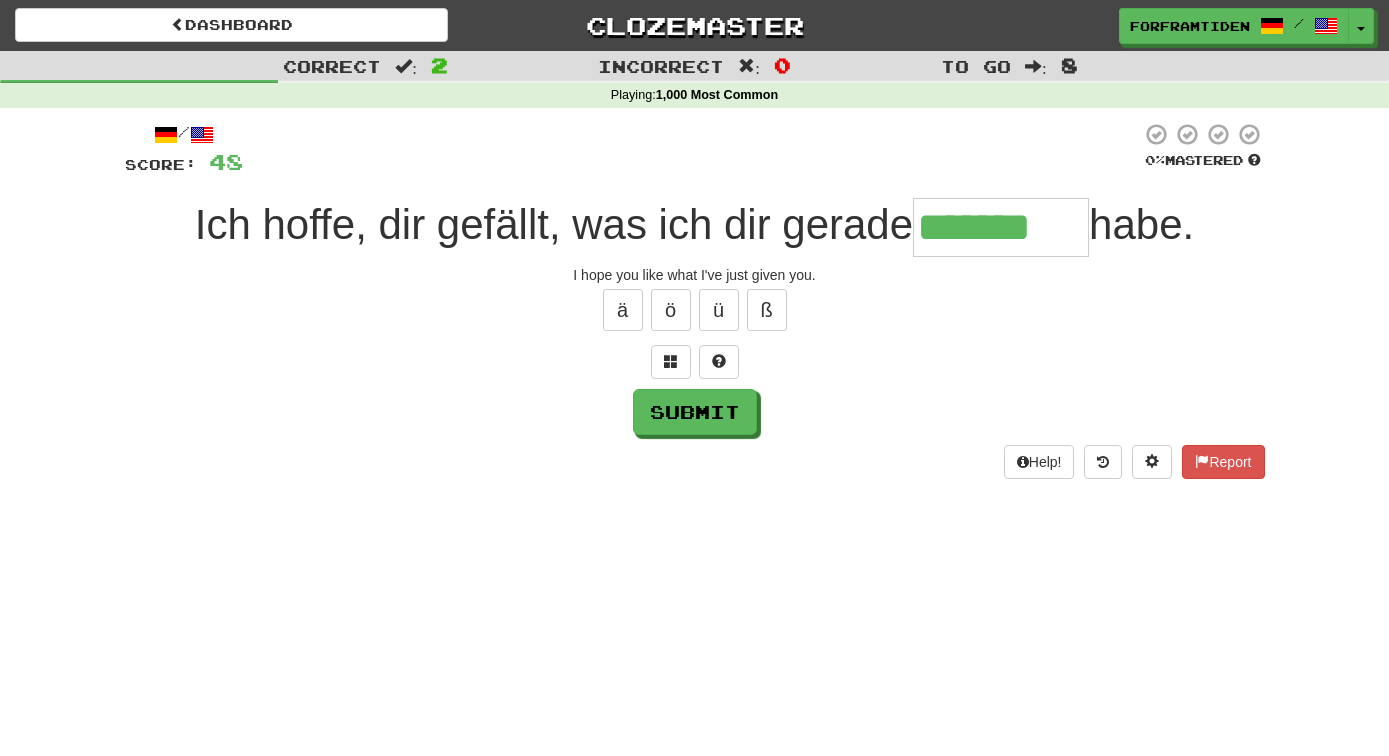 type on "*******" 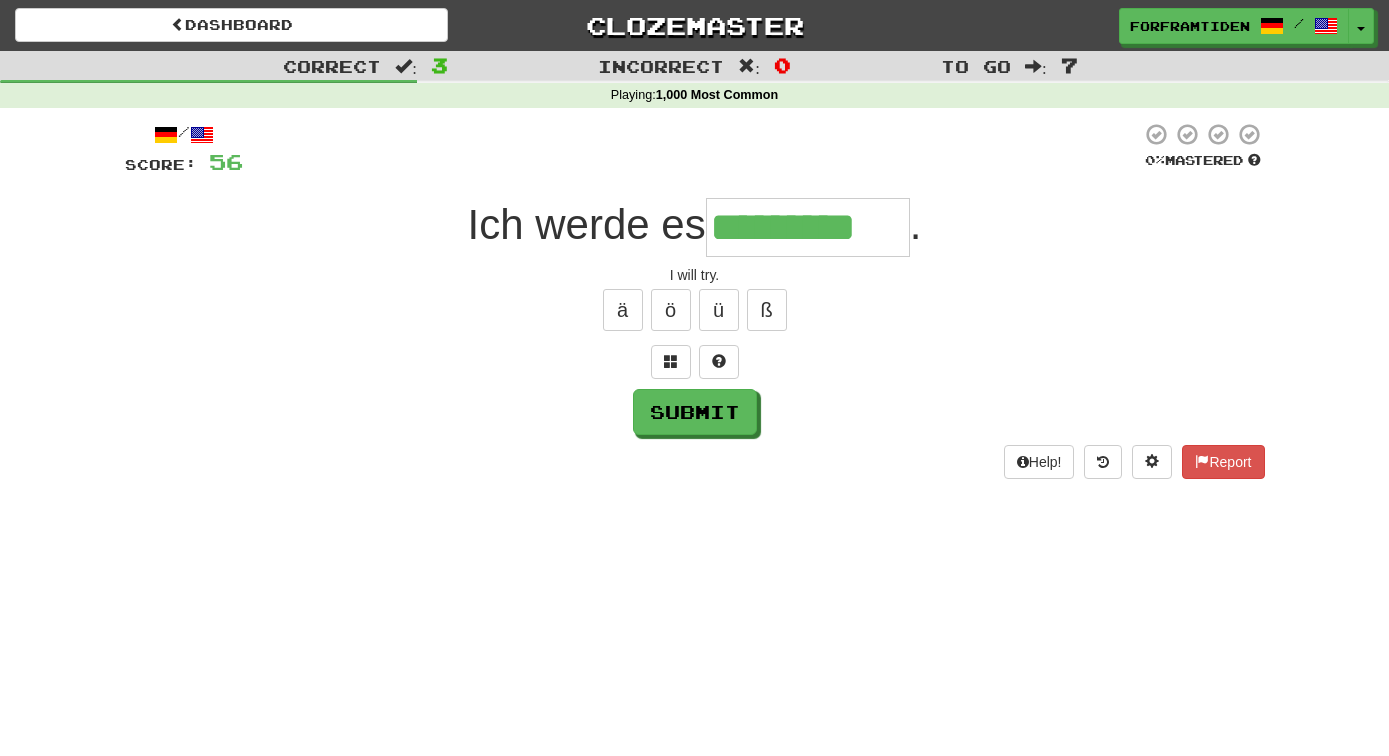 type on "*********" 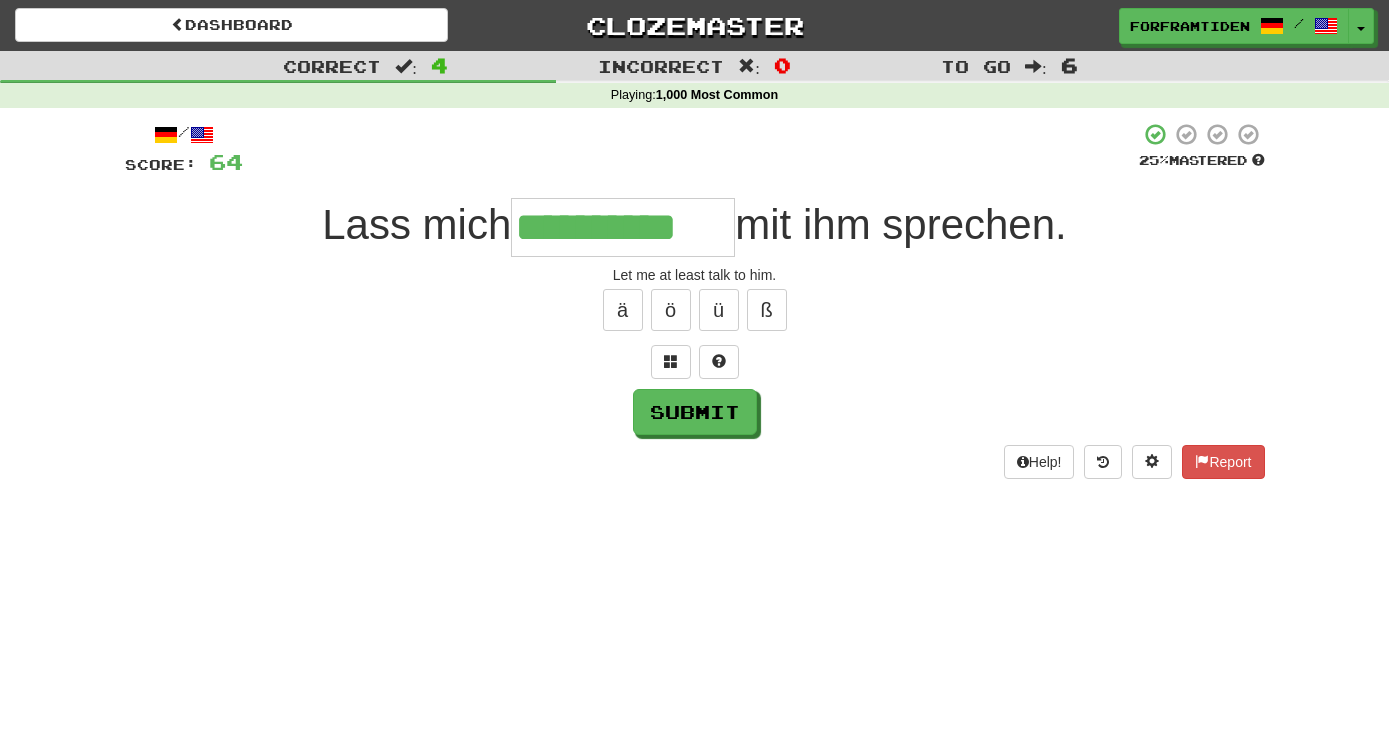 type on "**********" 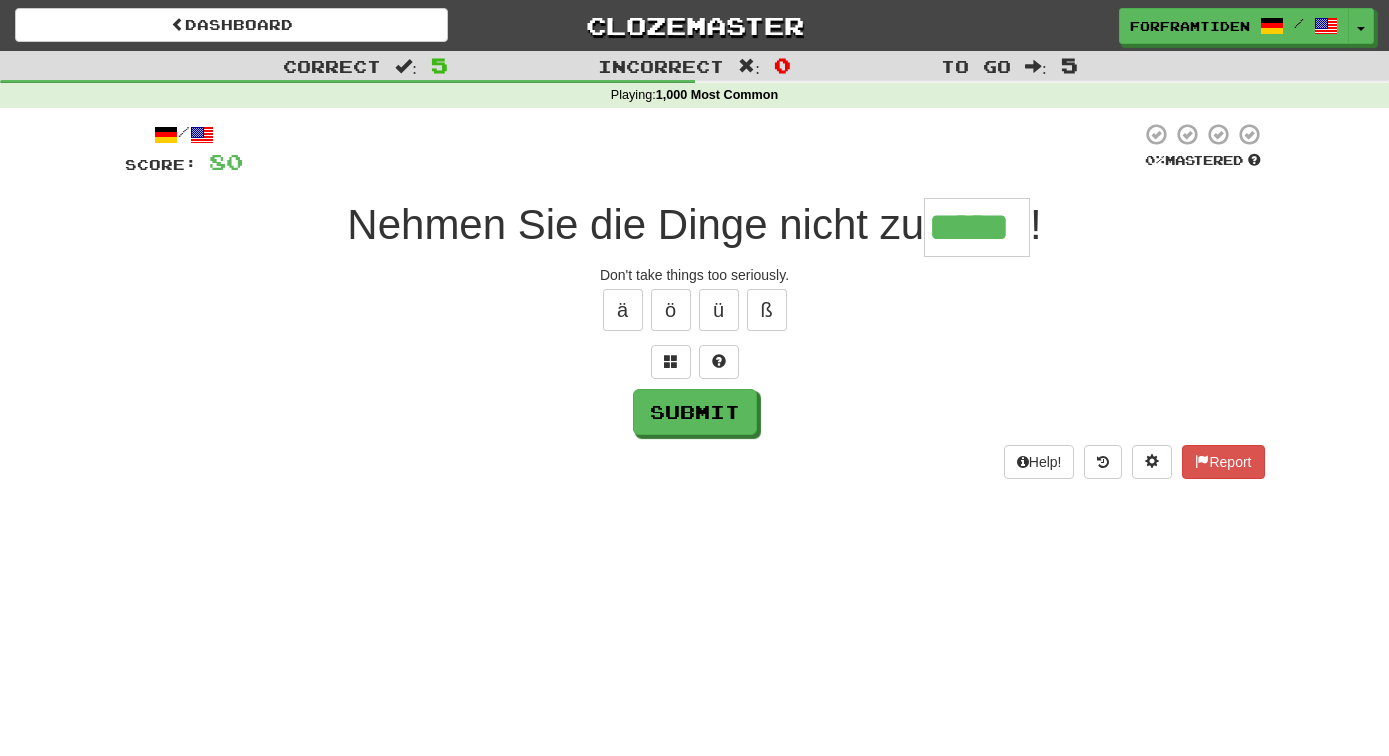 type on "*****" 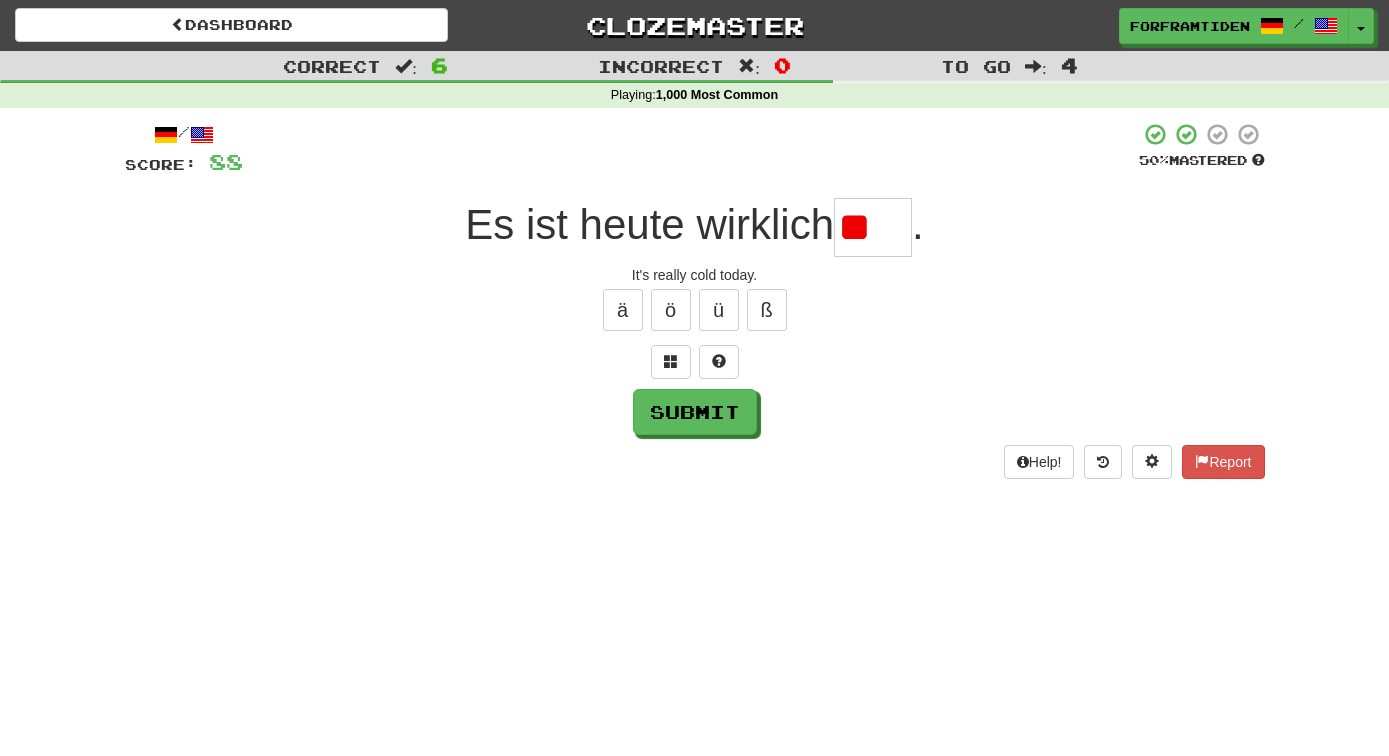 type on "*" 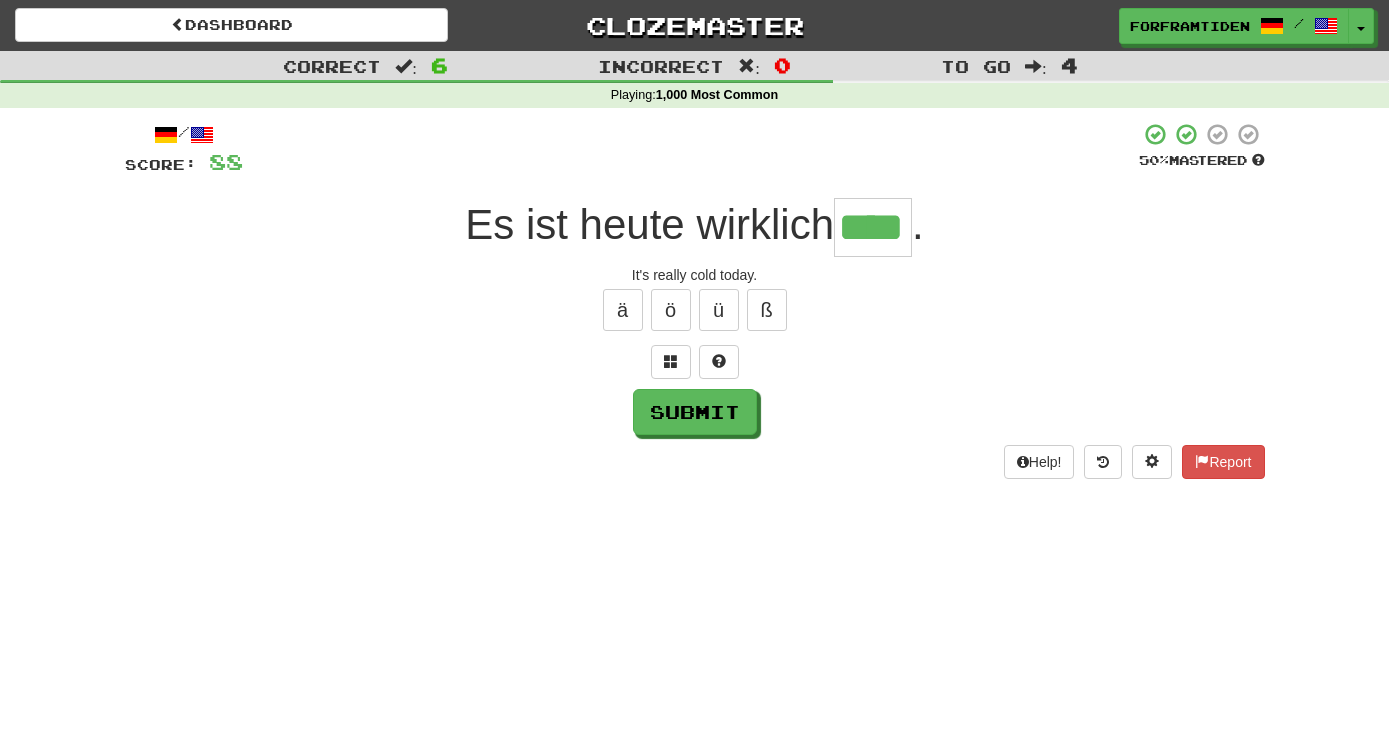 type on "****" 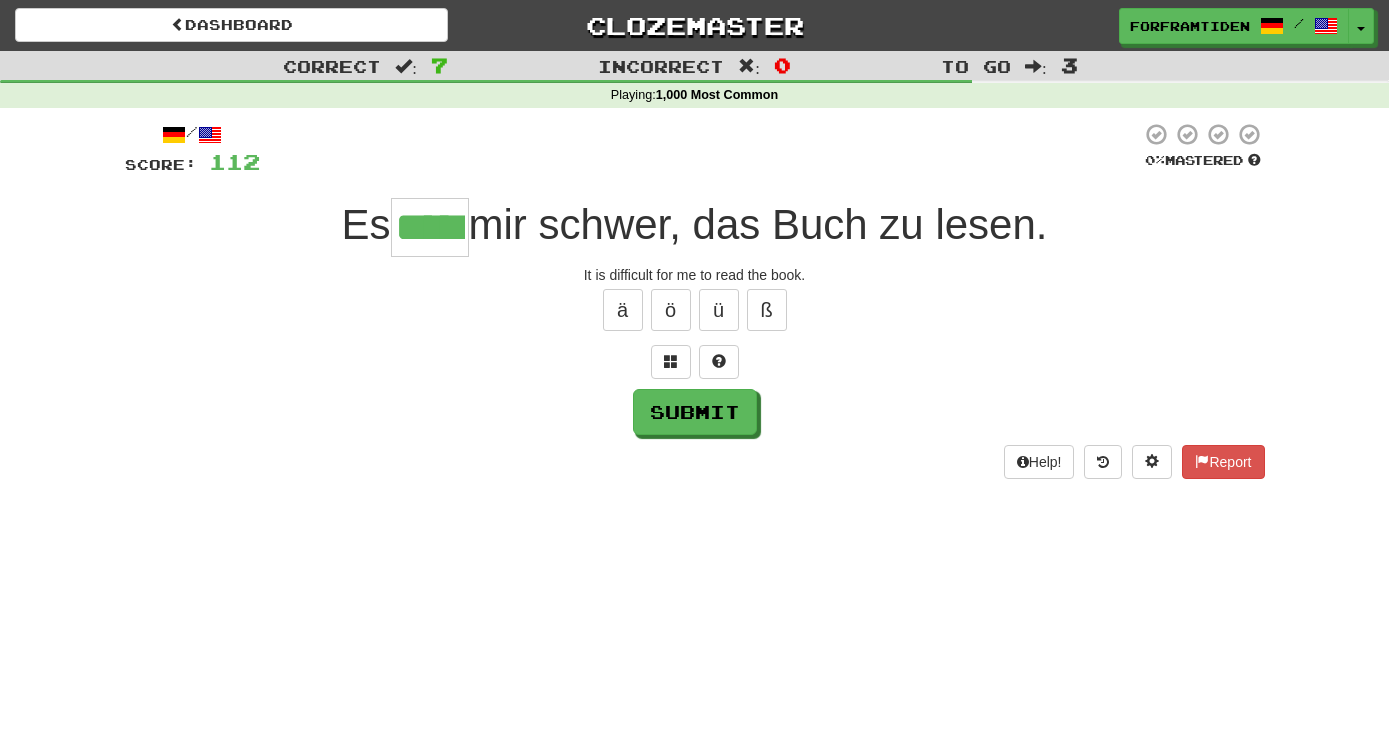 type on "*****" 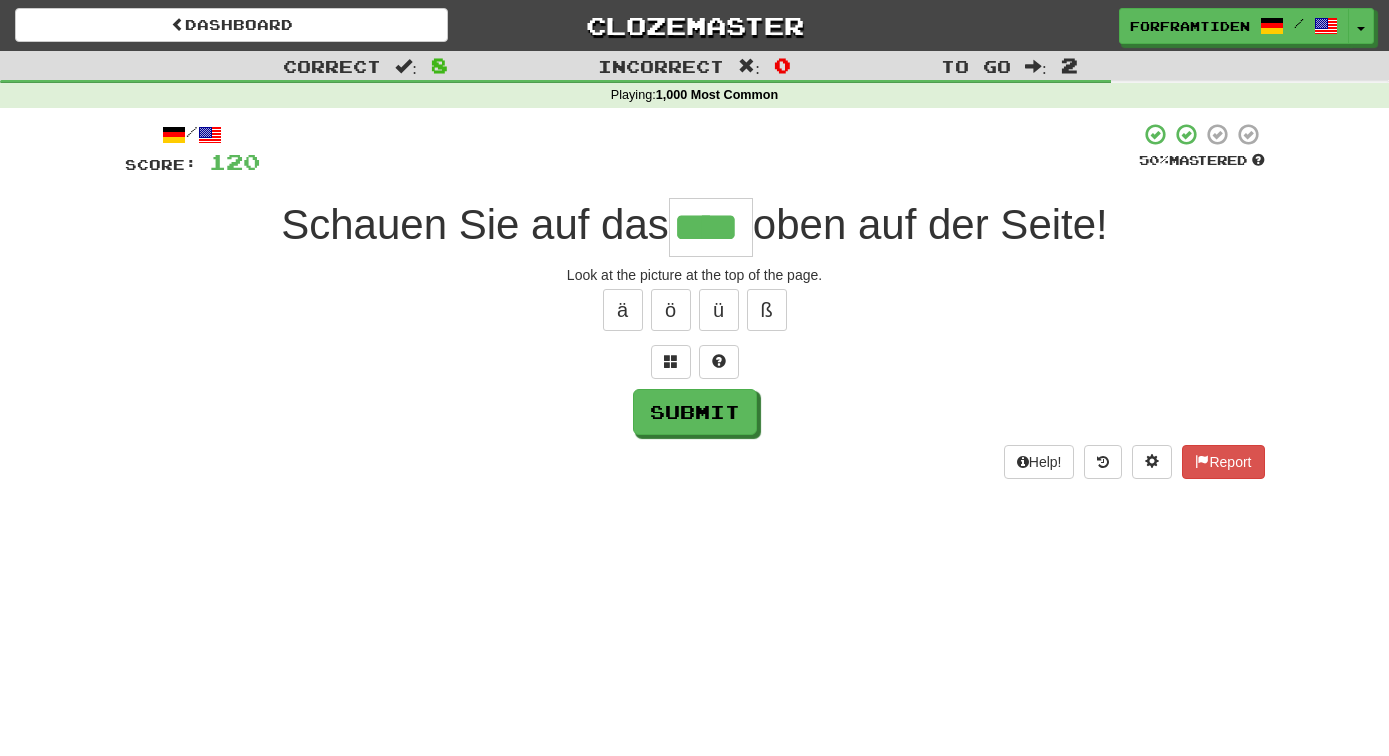 type on "****" 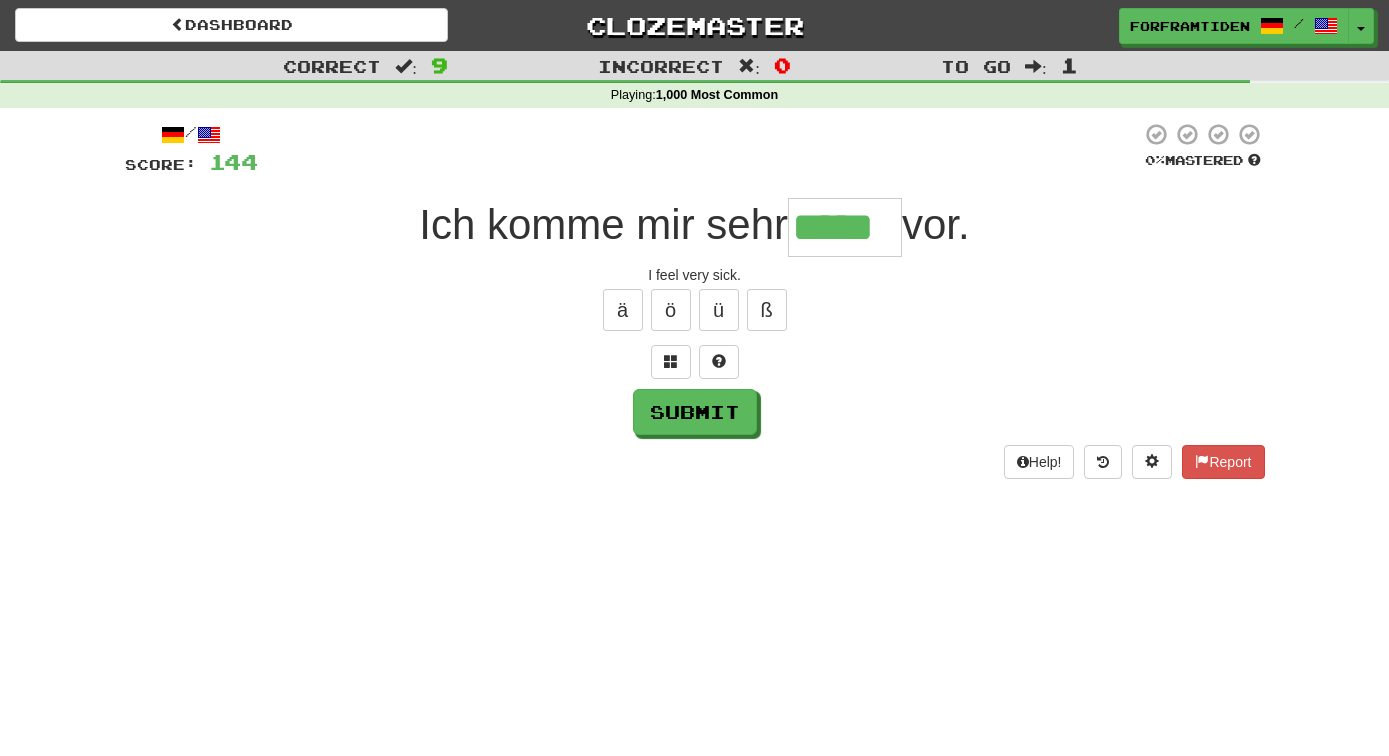 type on "*****" 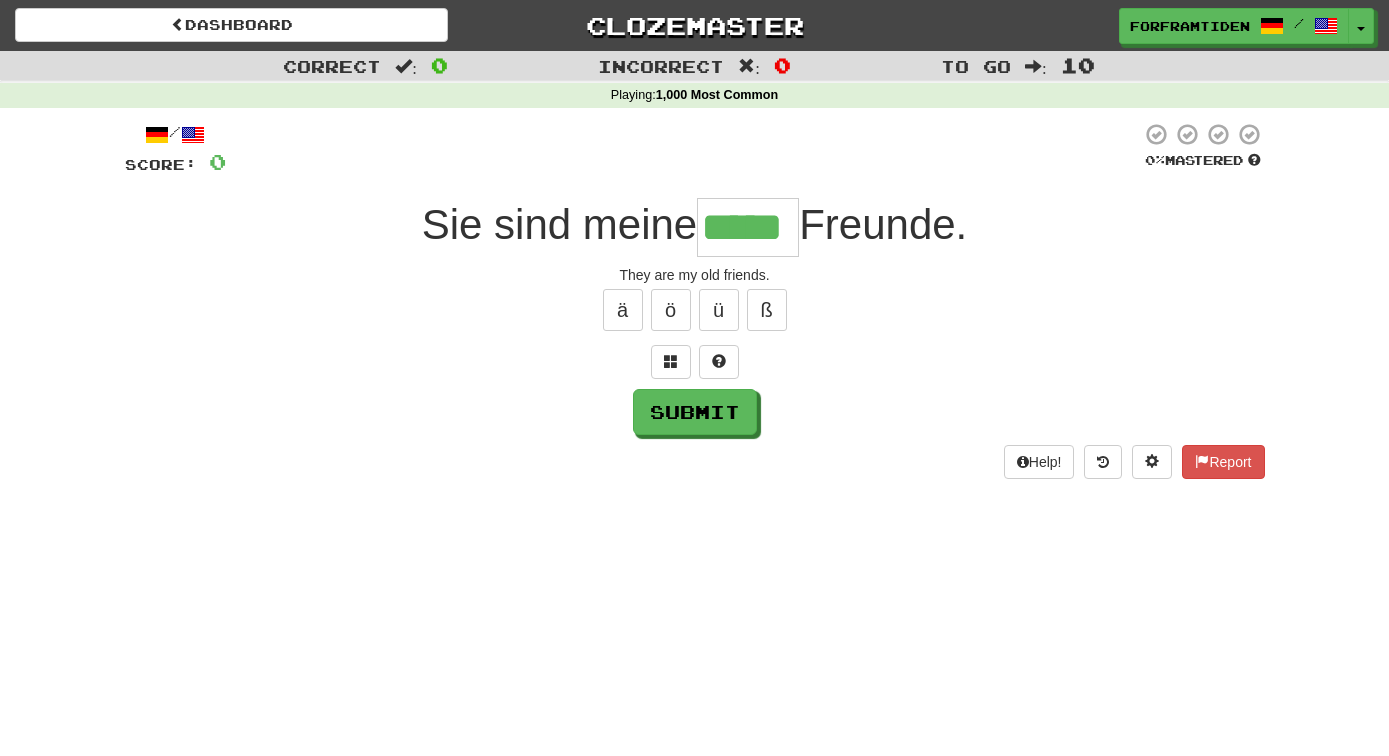 type on "*****" 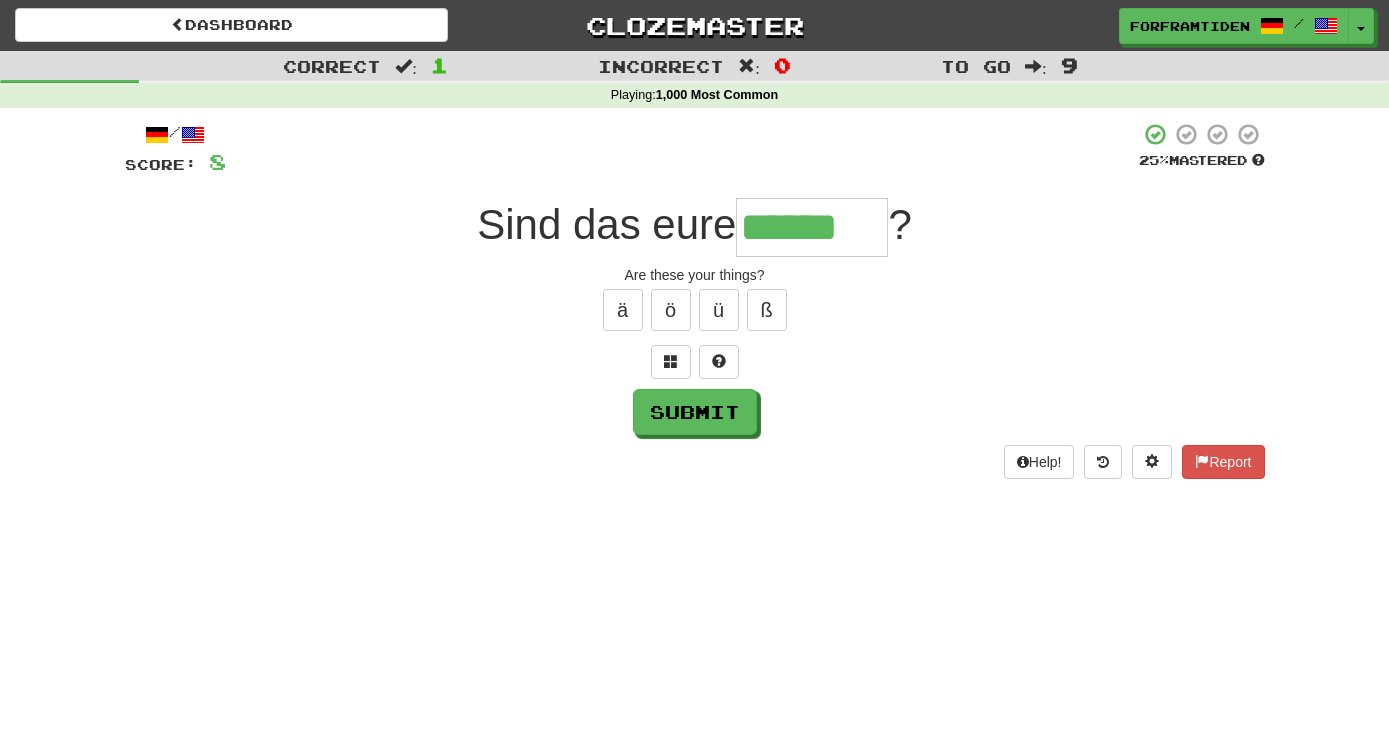 type on "******" 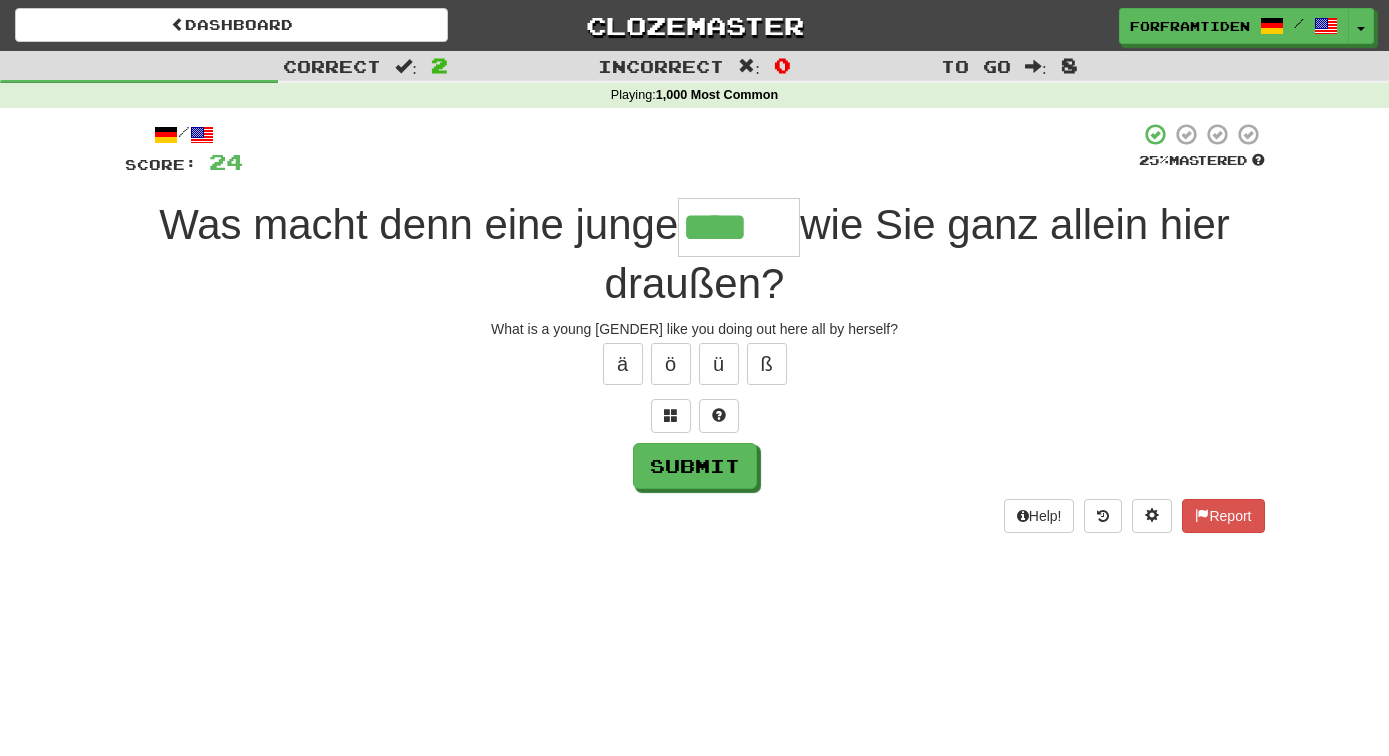 type on "****" 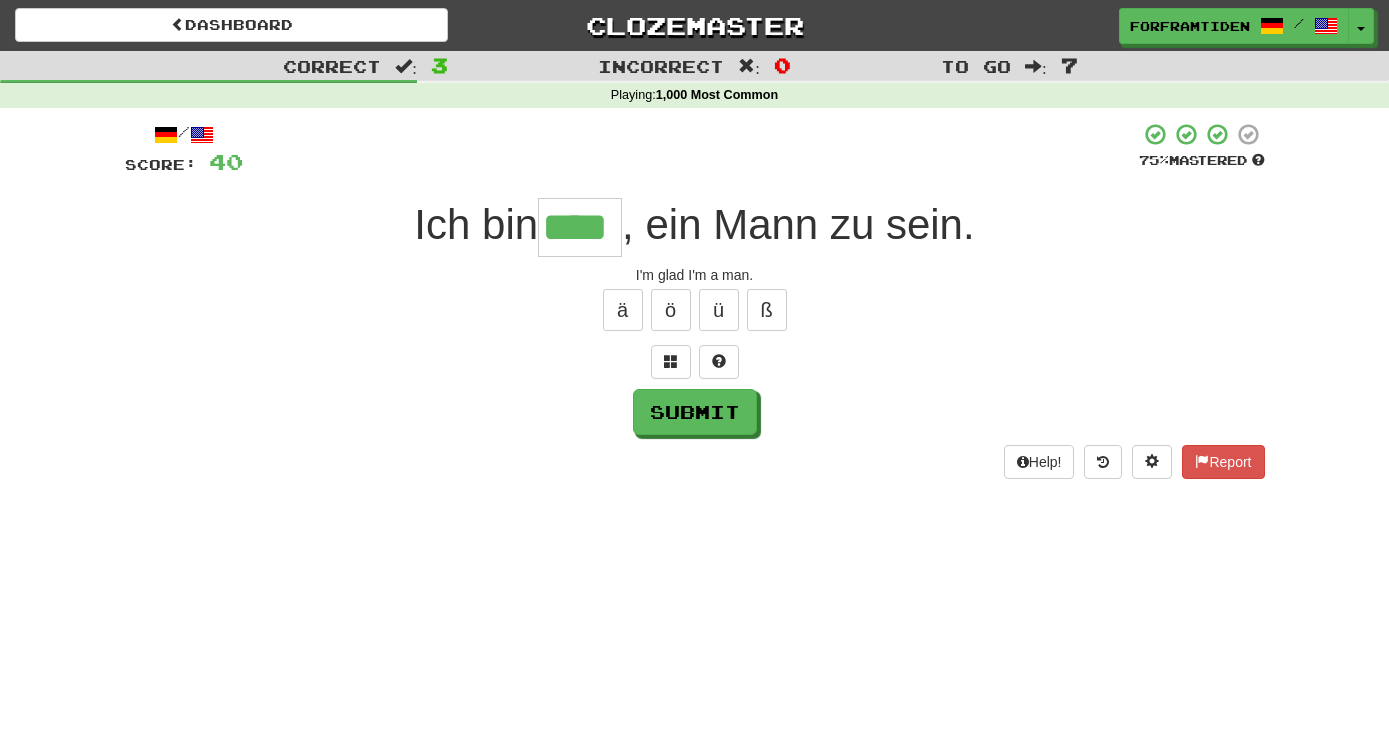 type on "****" 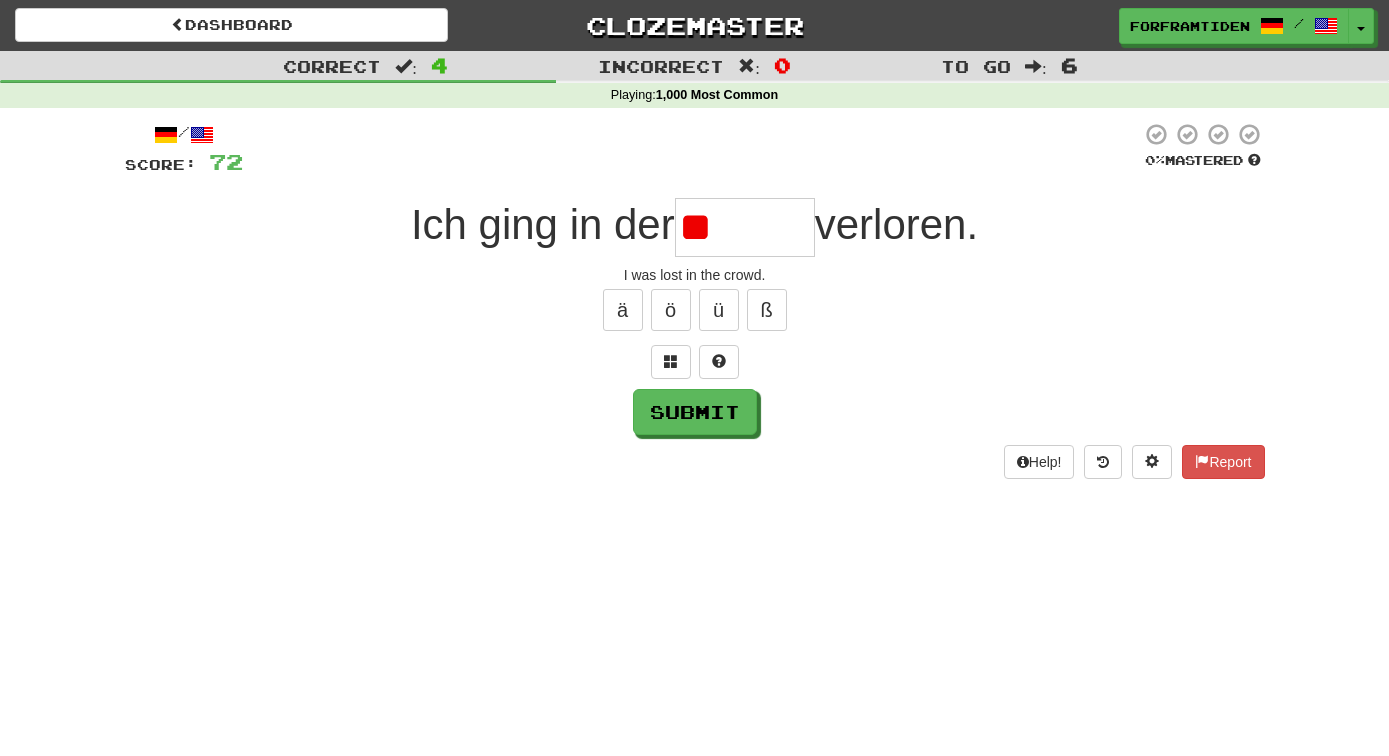 type on "*" 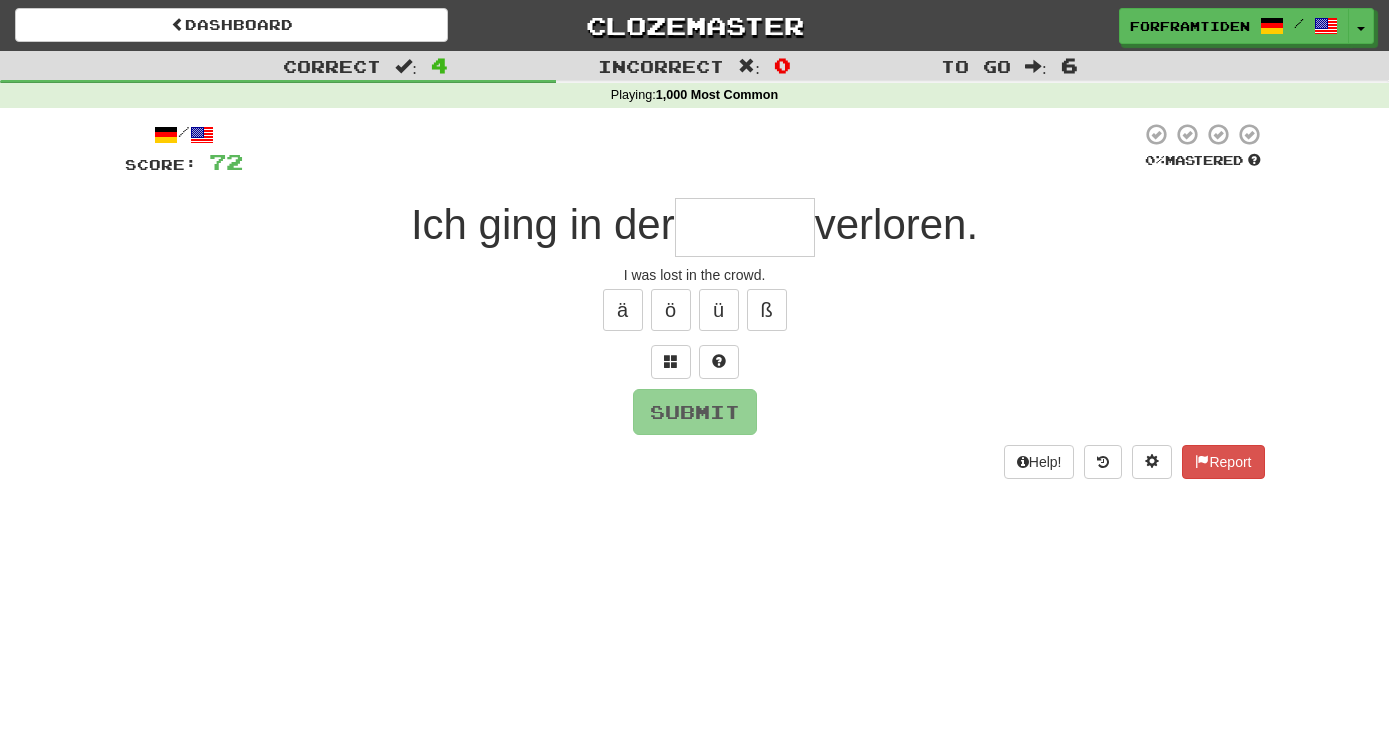 type on "*" 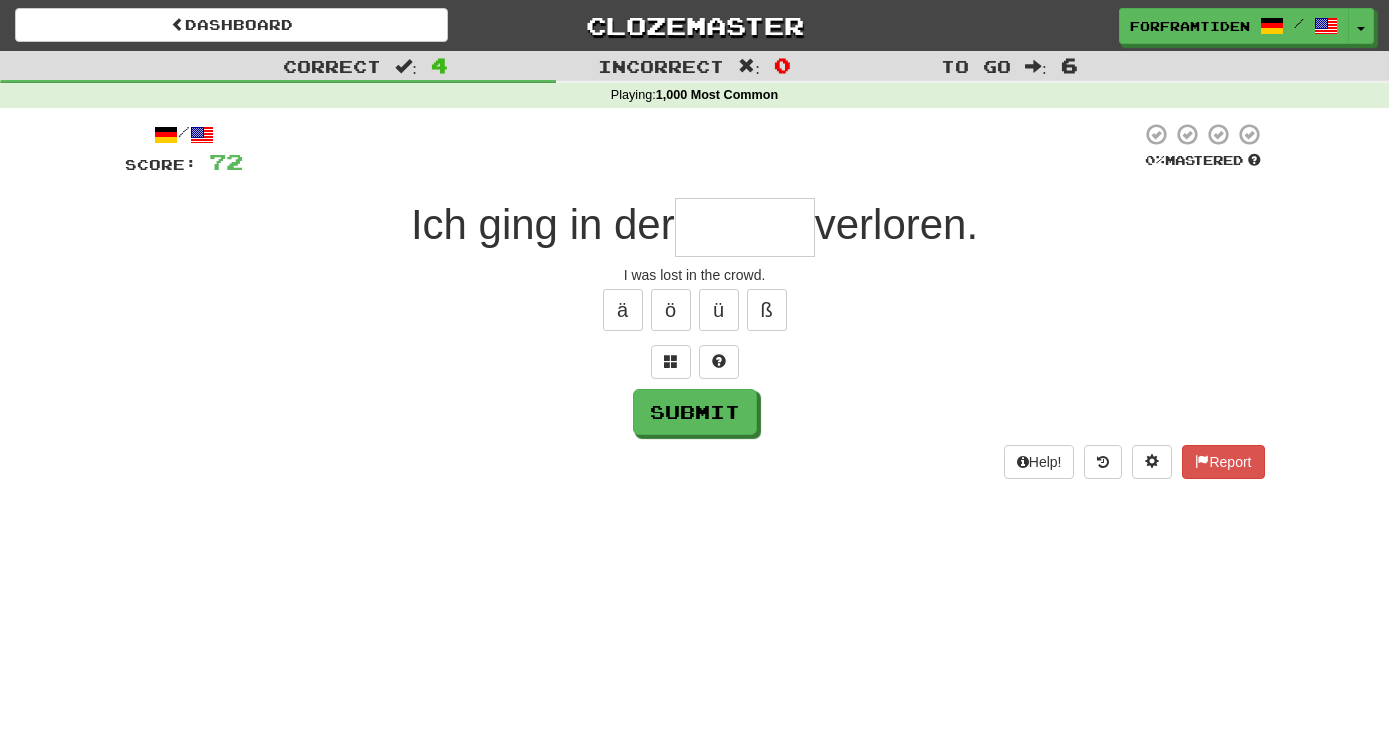 type on "*" 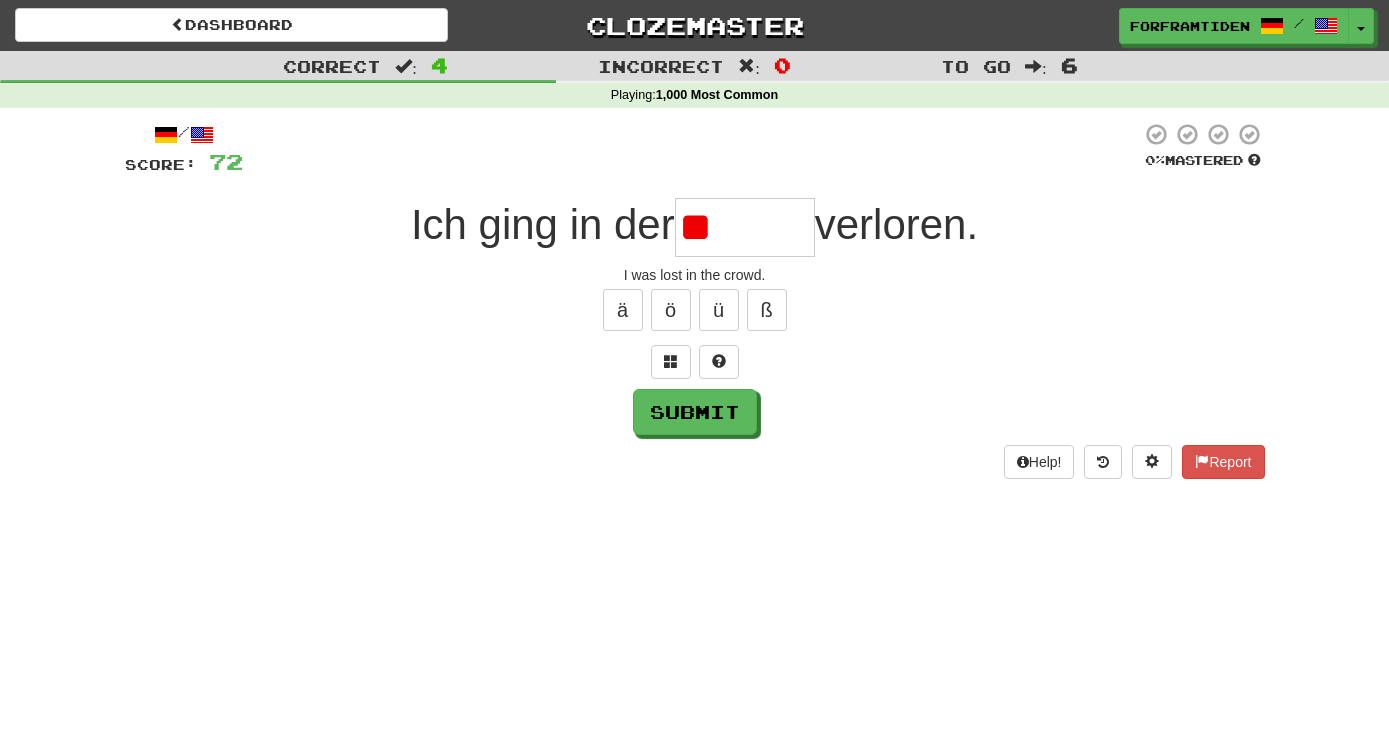 type on "*" 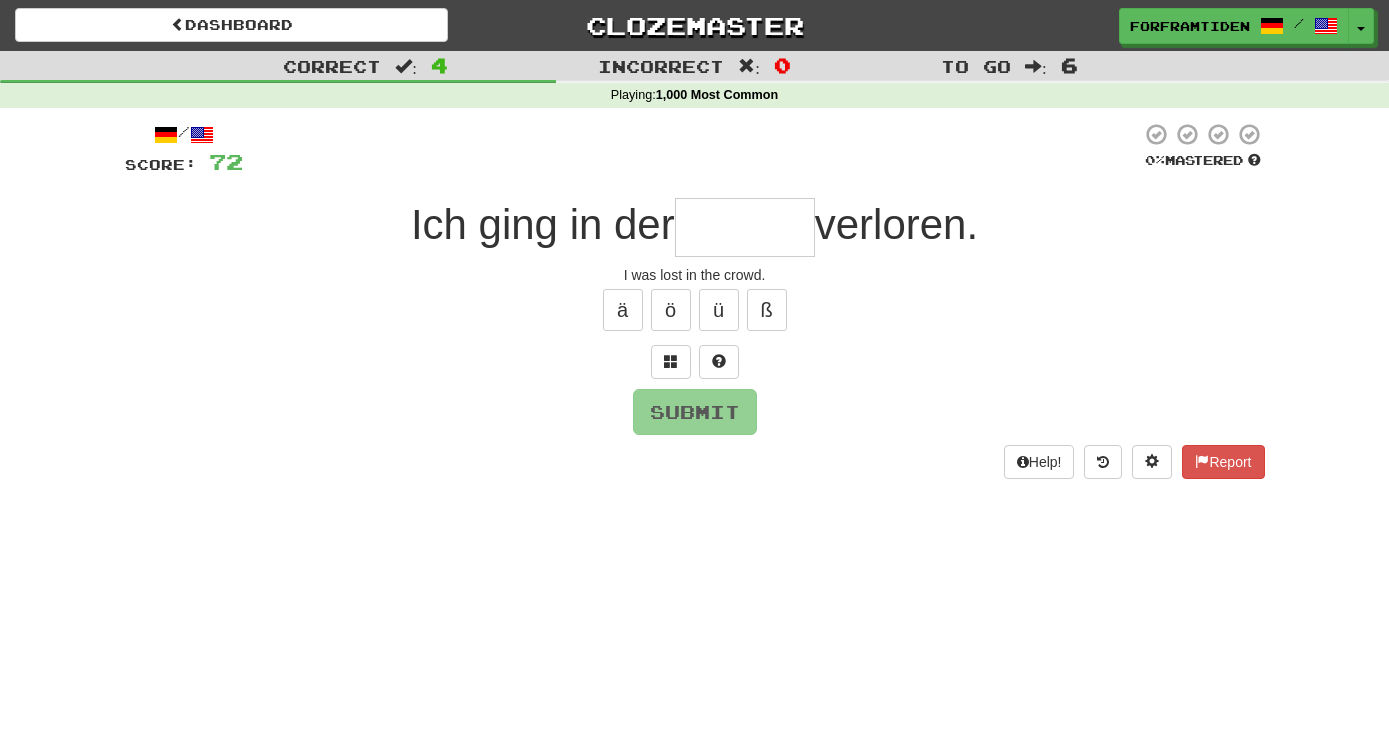 type on "*" 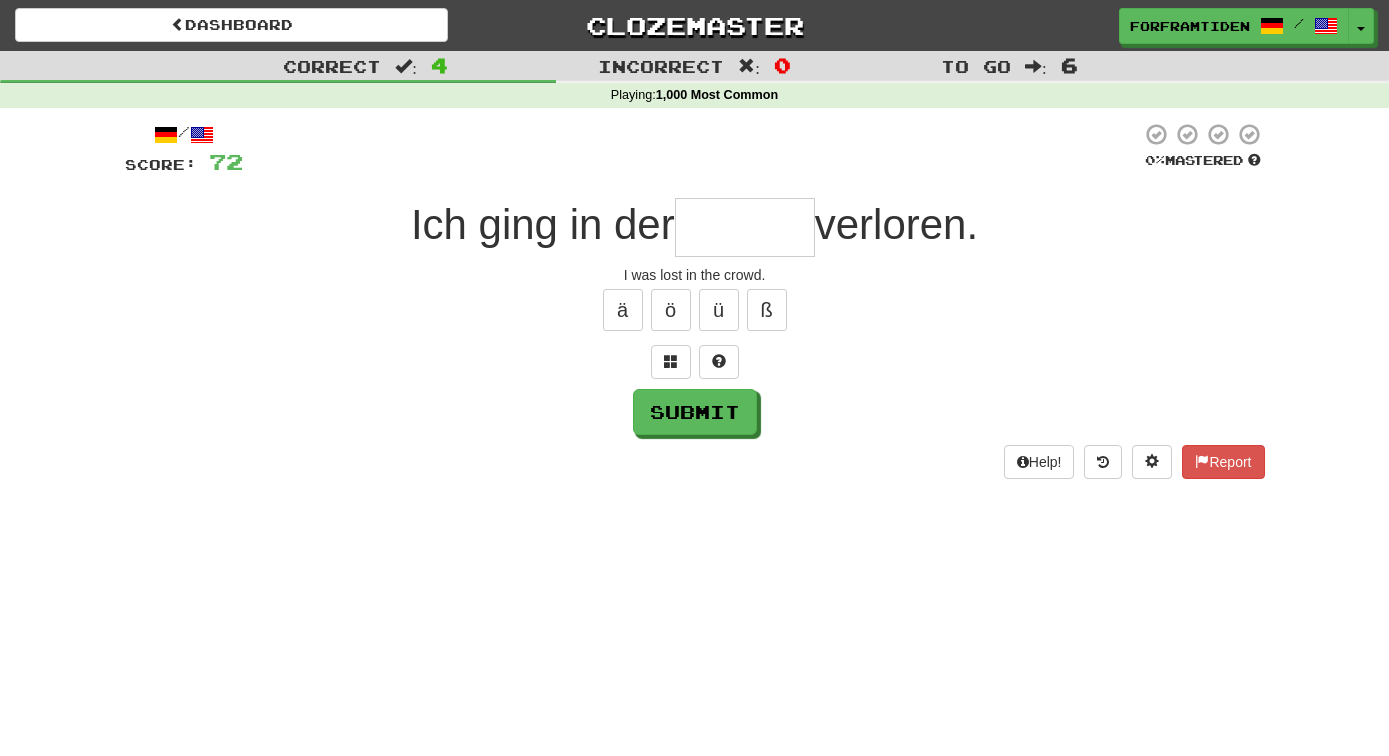 type on "*" 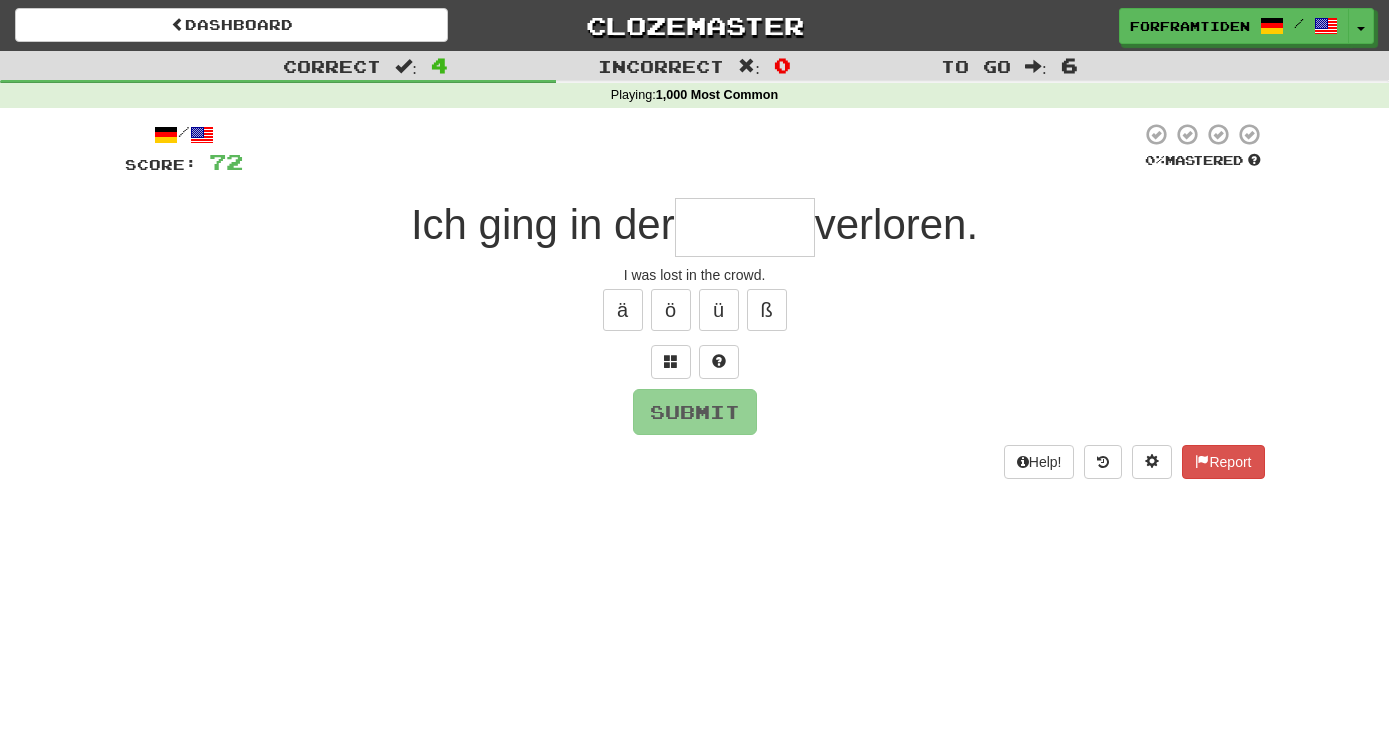 type on "*" 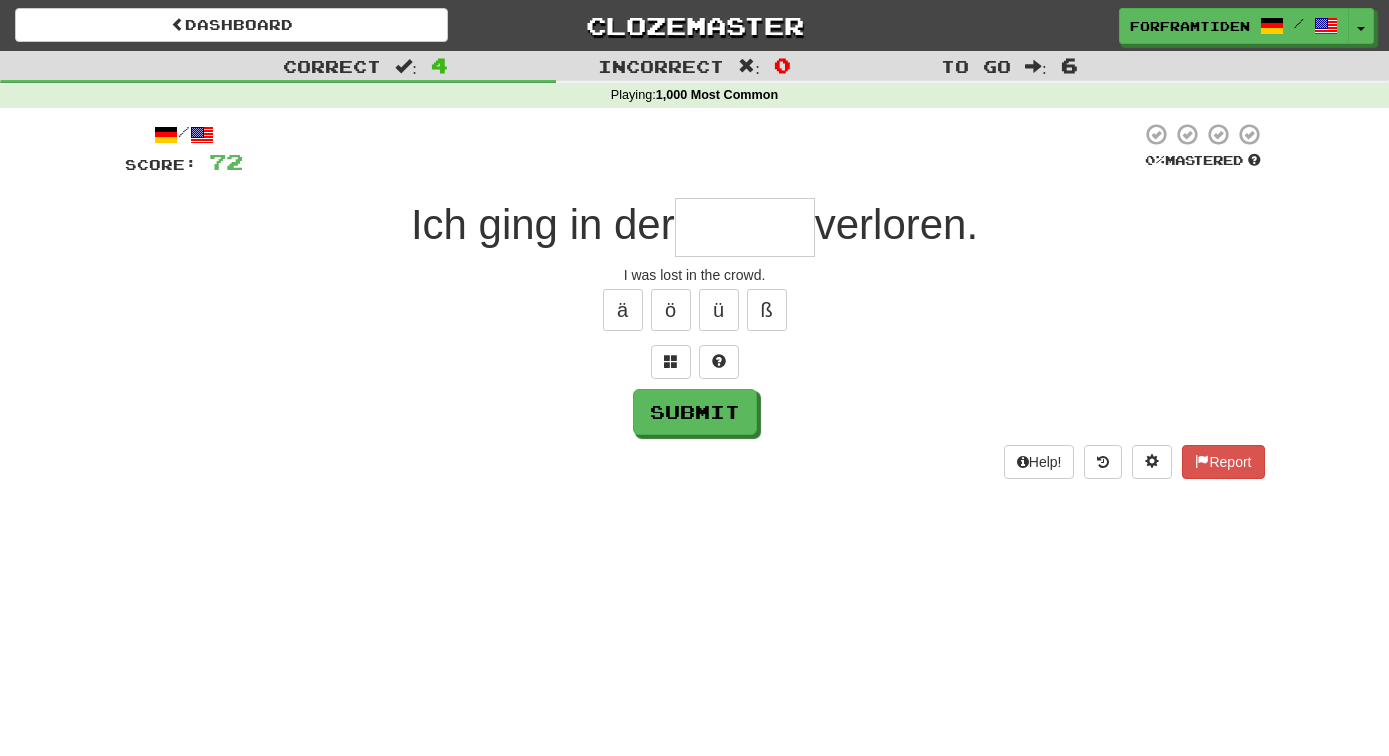 type on "*" 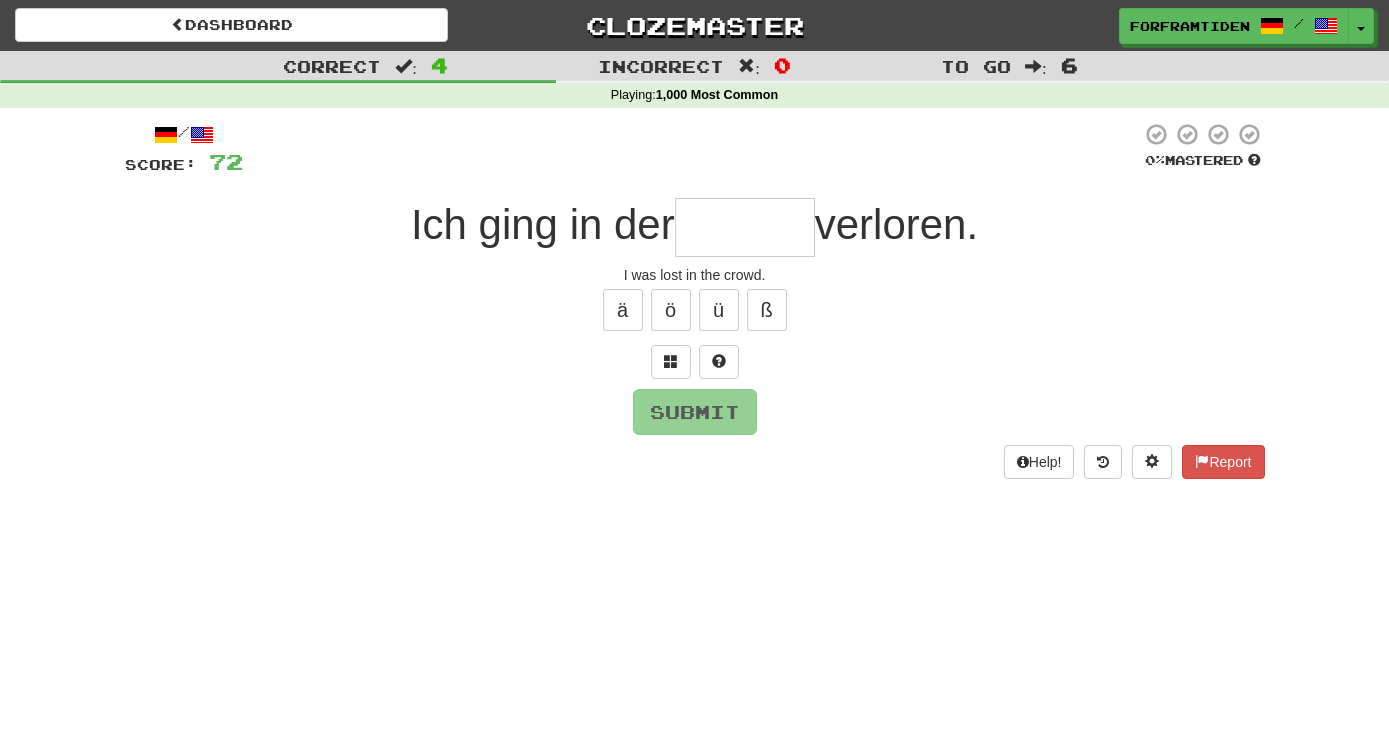 type on "*" 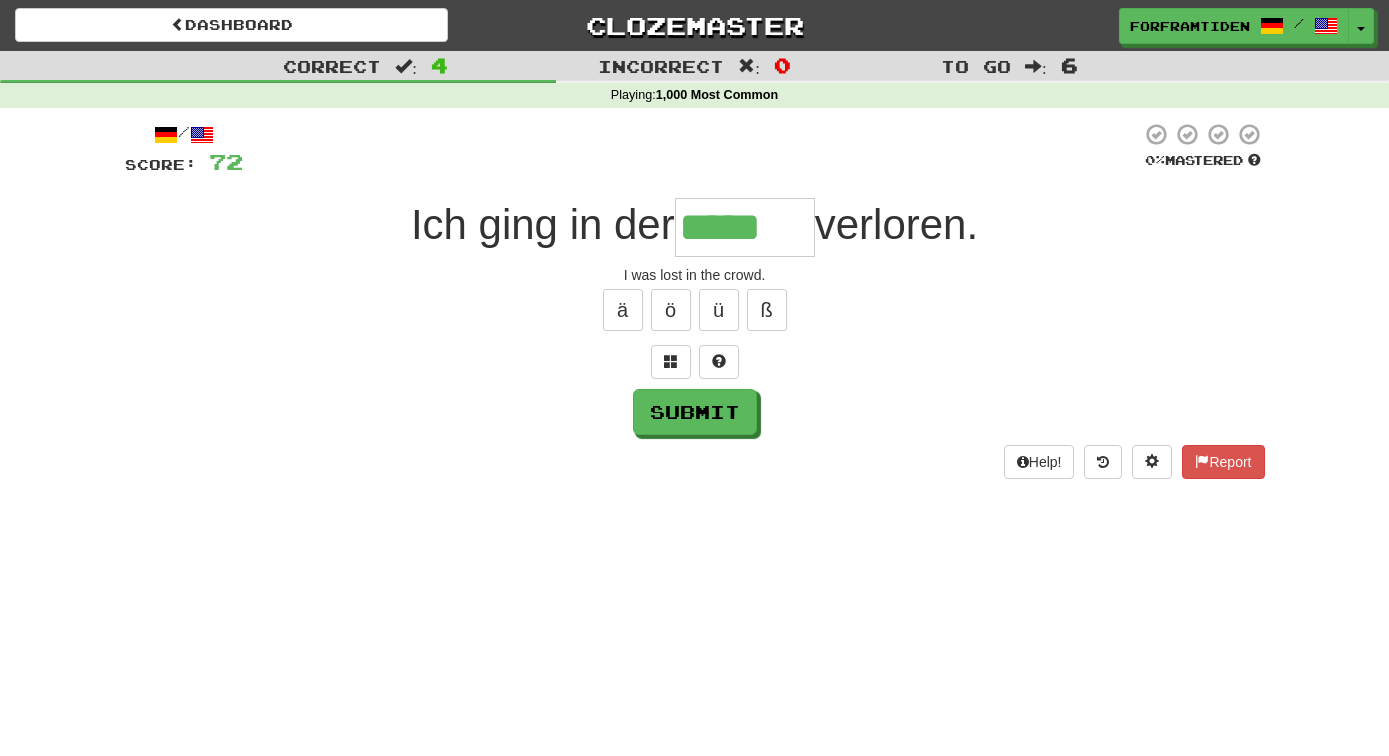 type on "*****" 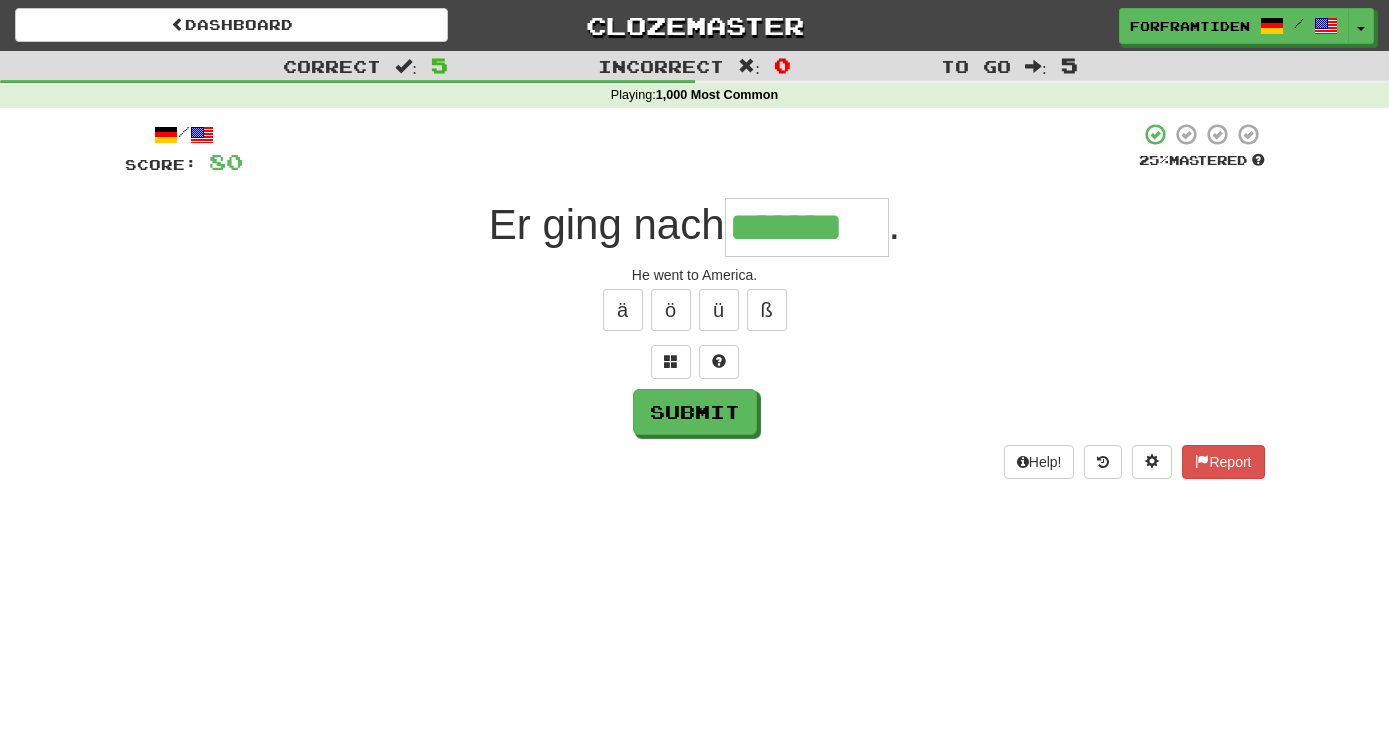 type on "*******" 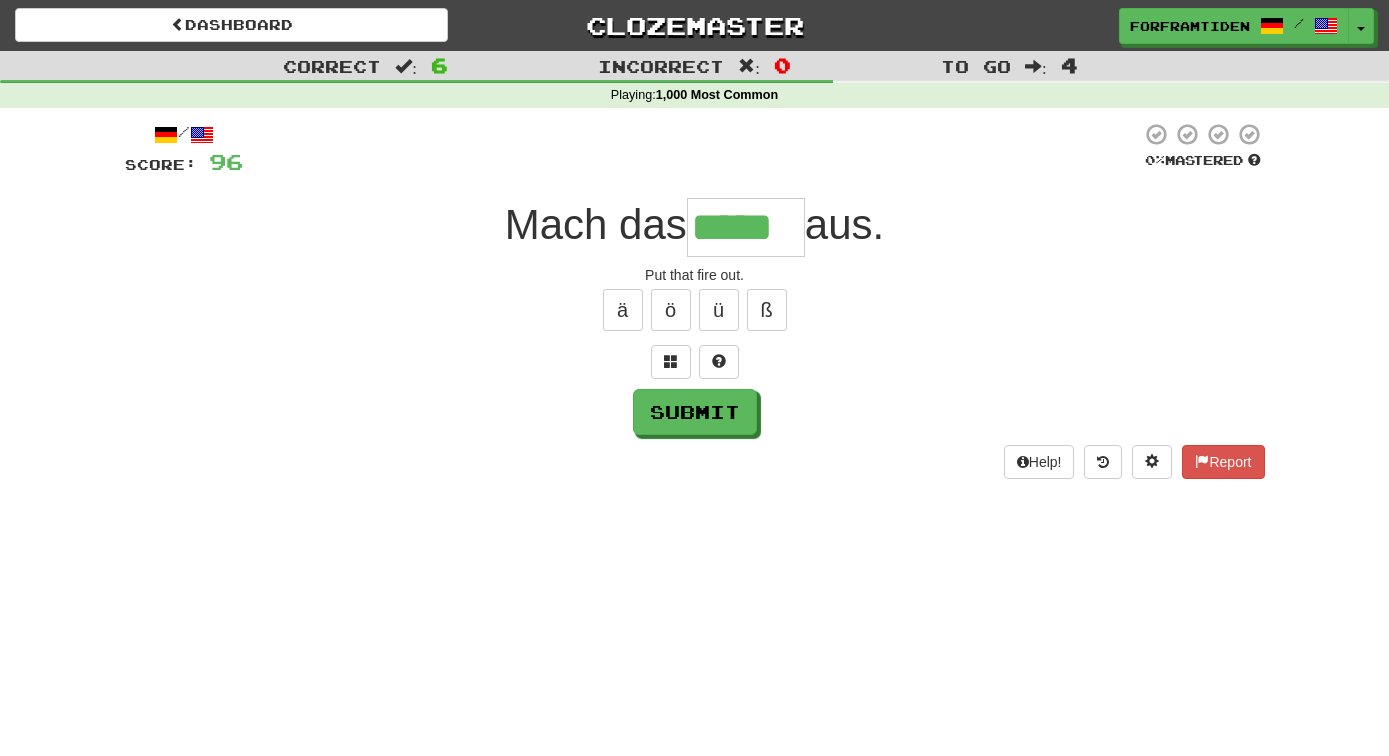 type on "*****" 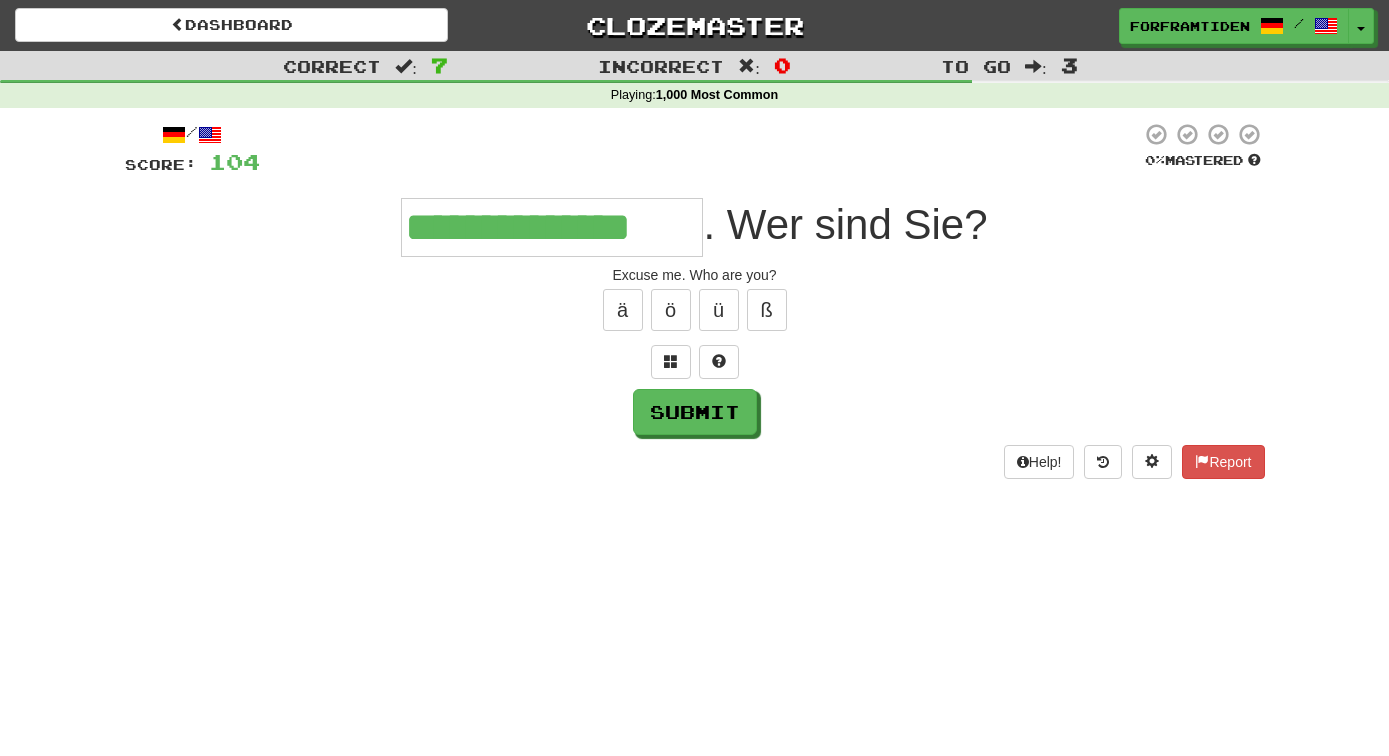 type on "**********" 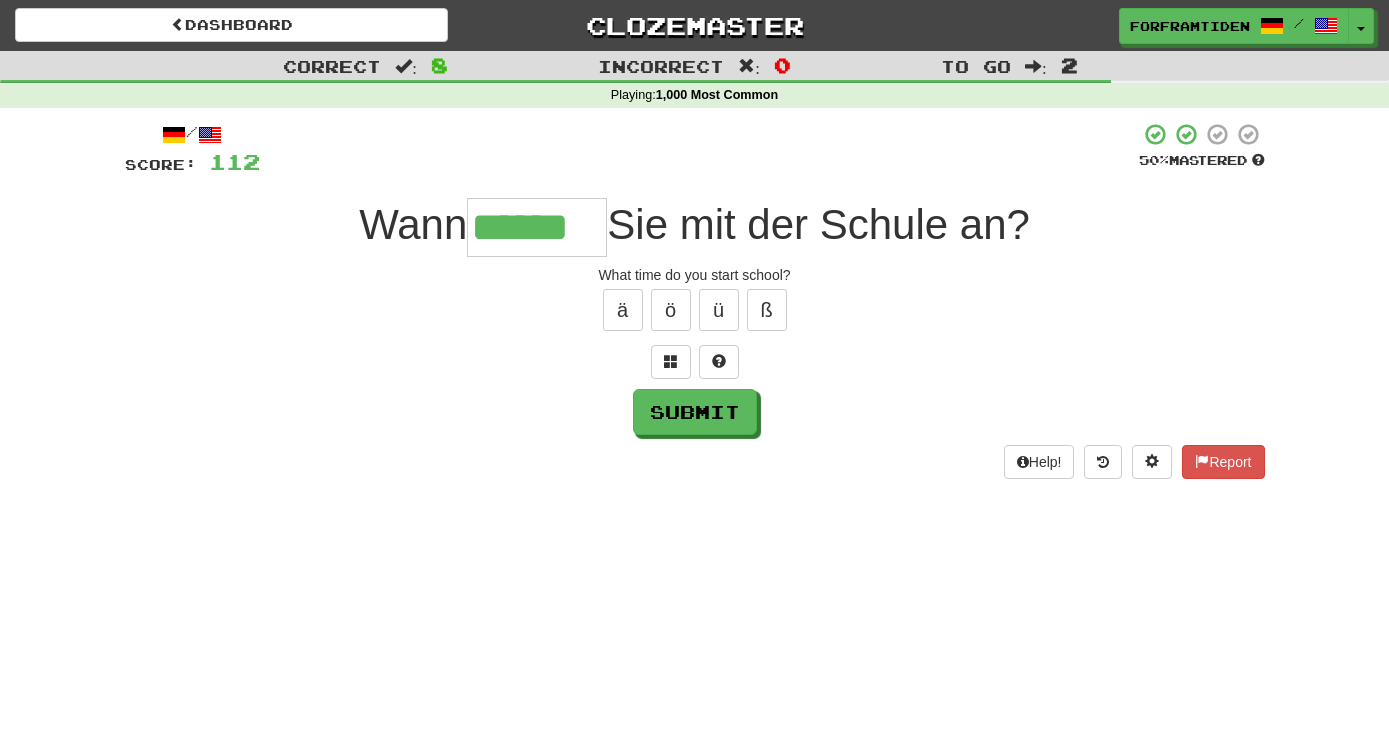 type on "******" 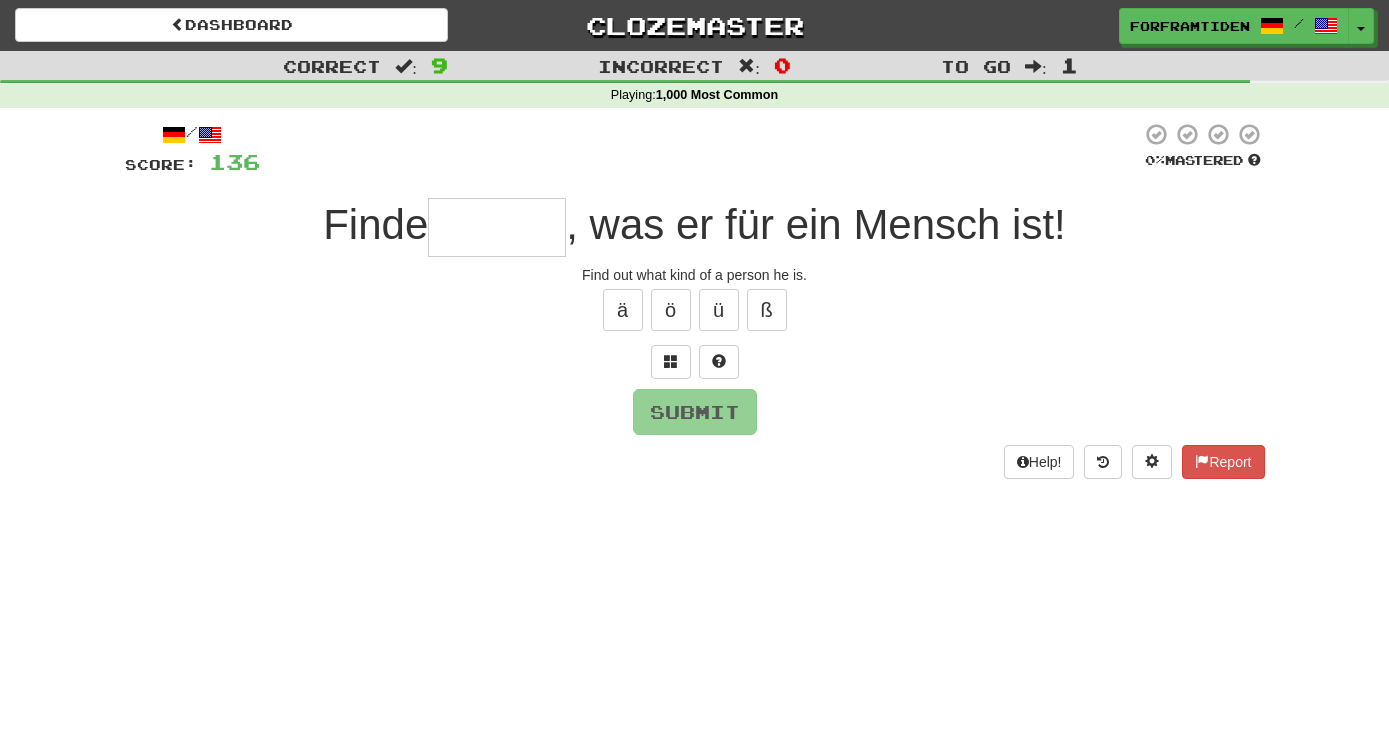 type on "*" 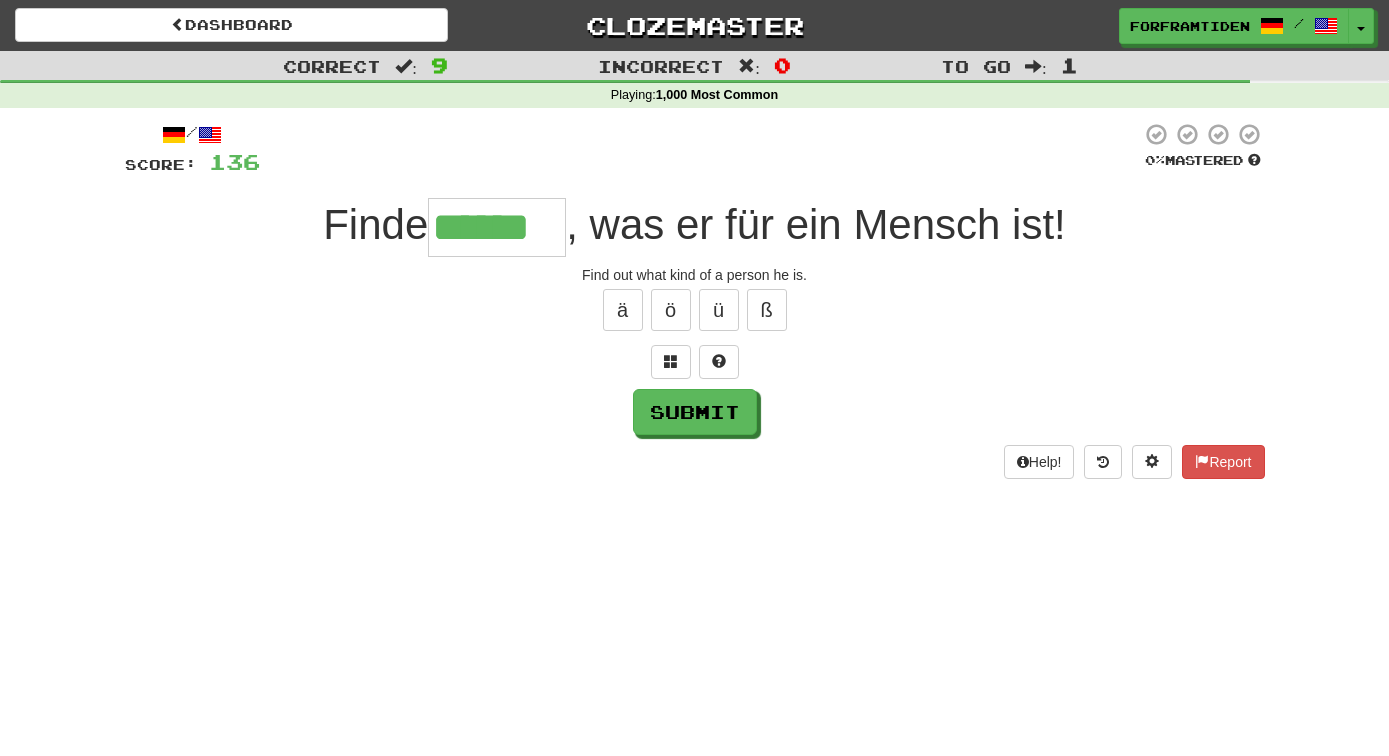type on "******" 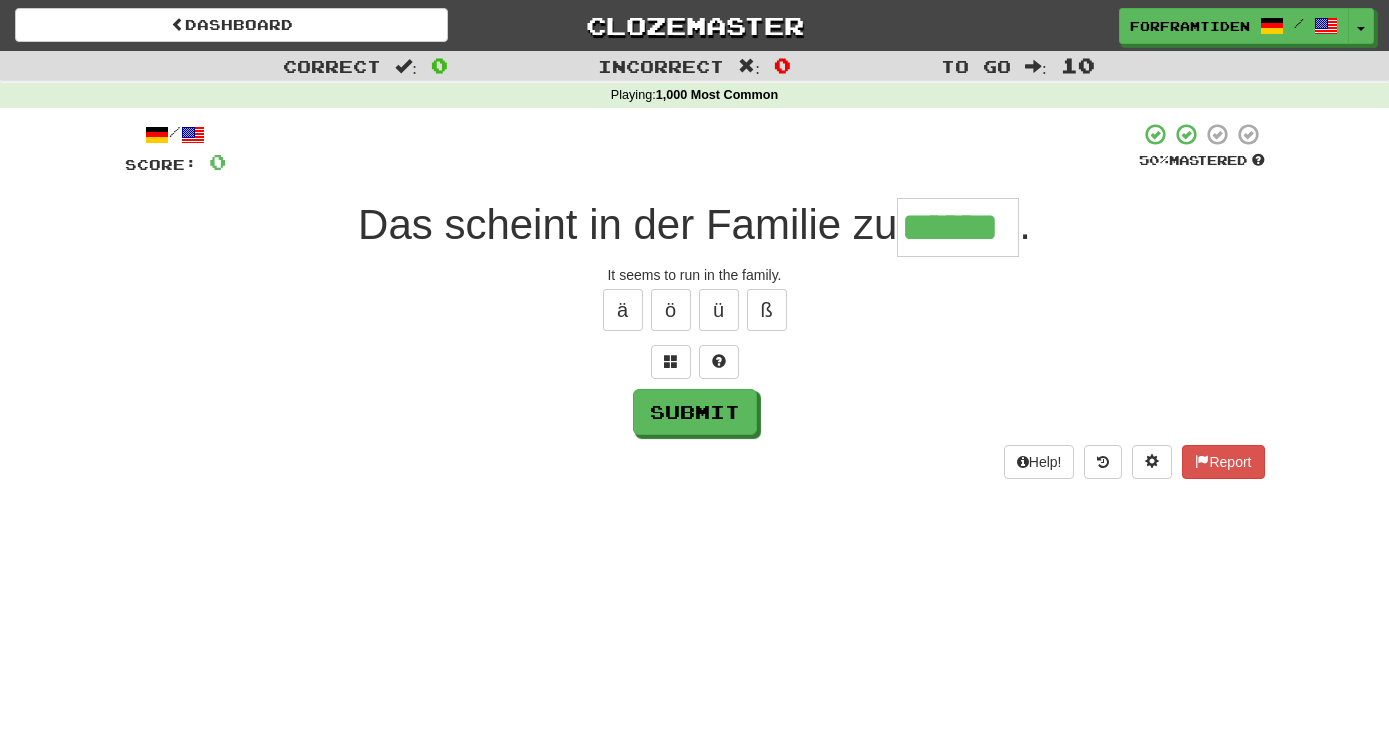 type on "******" 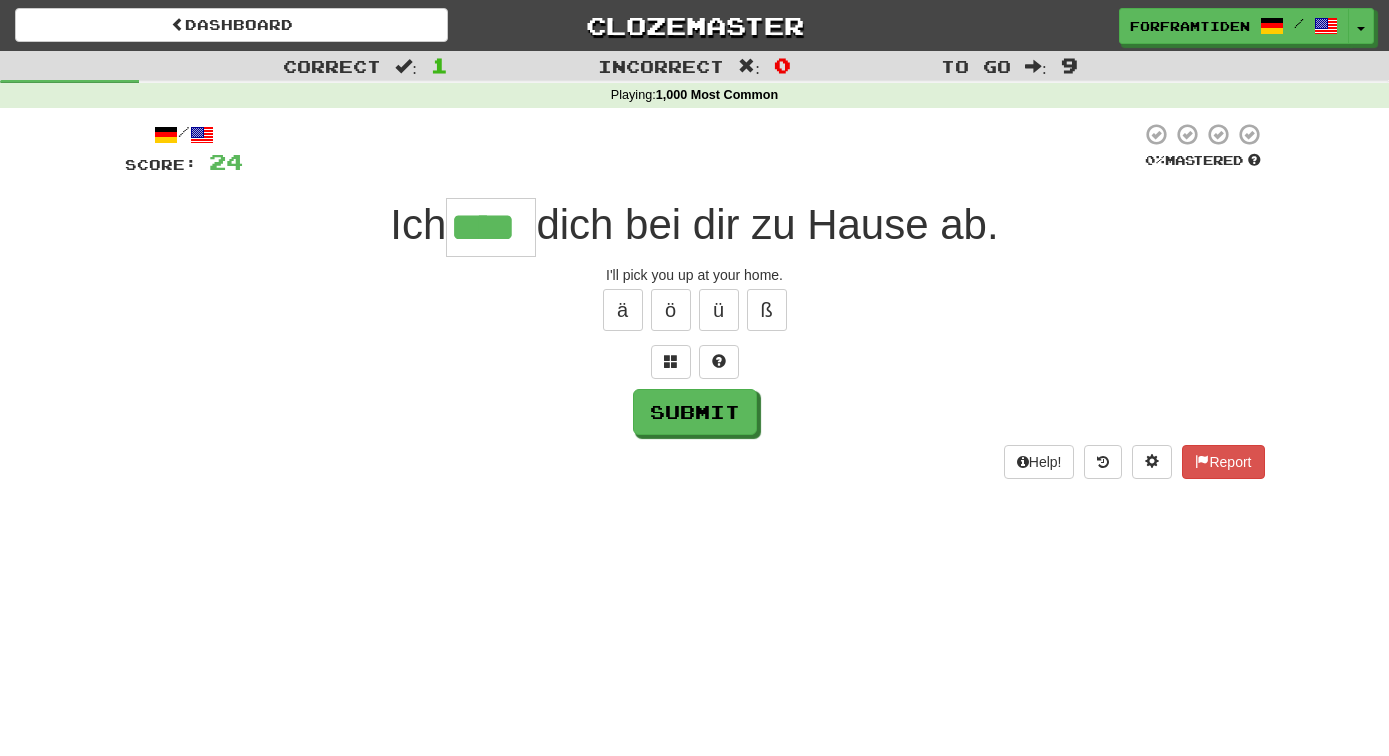 type on "****" 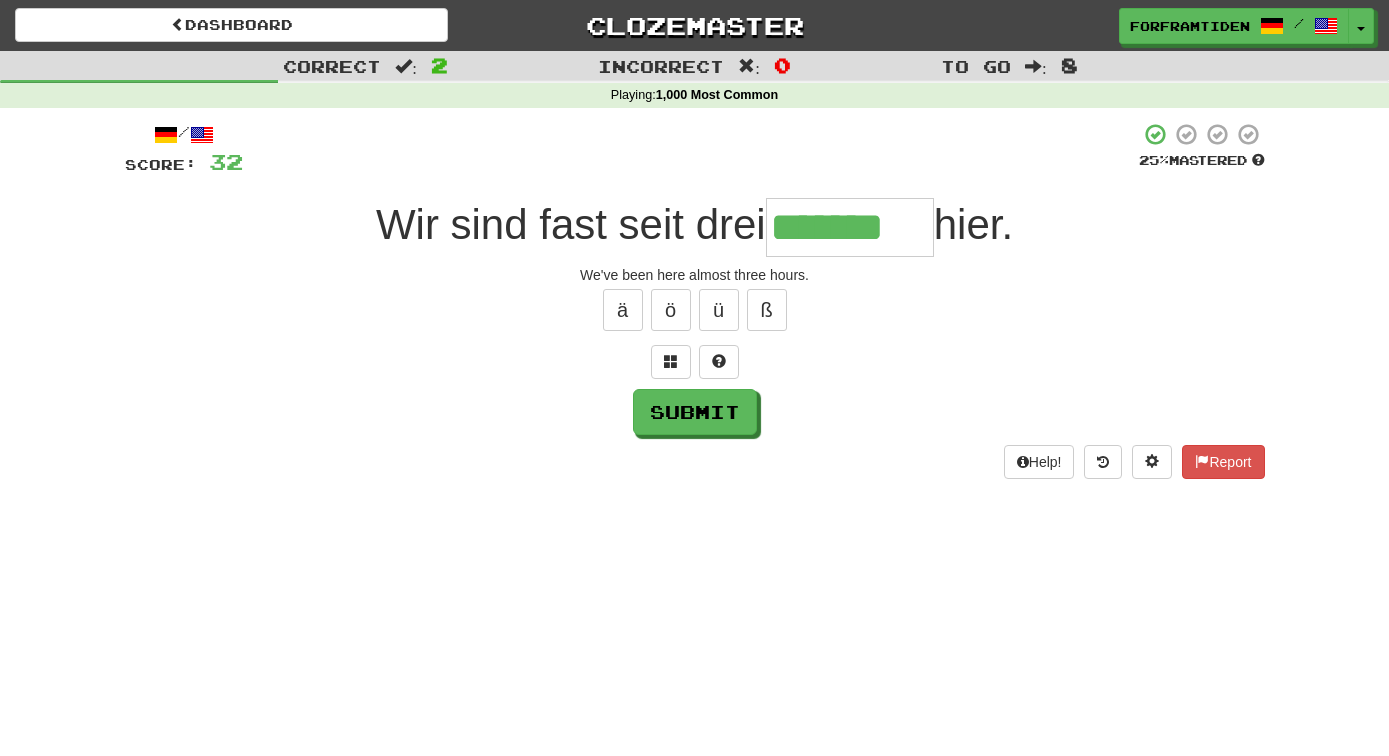 type on "*******" 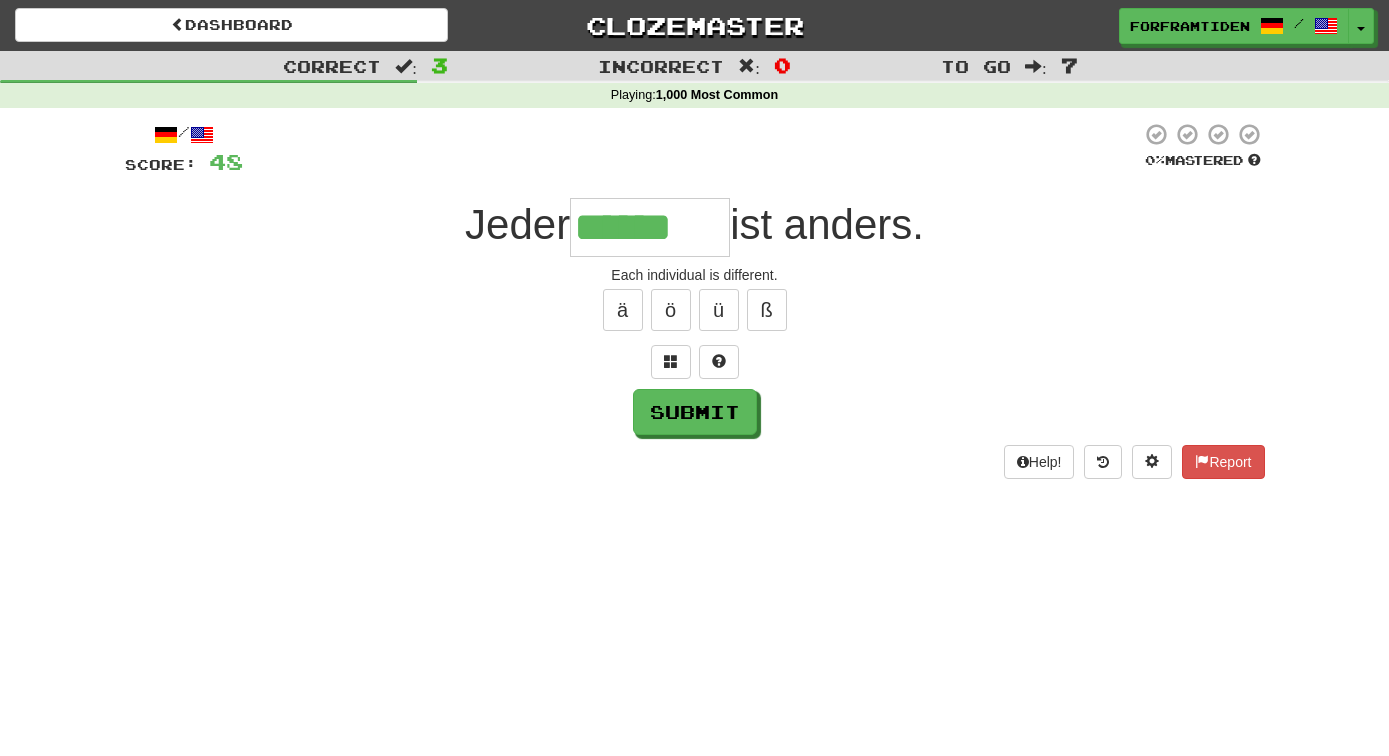 type on "******" 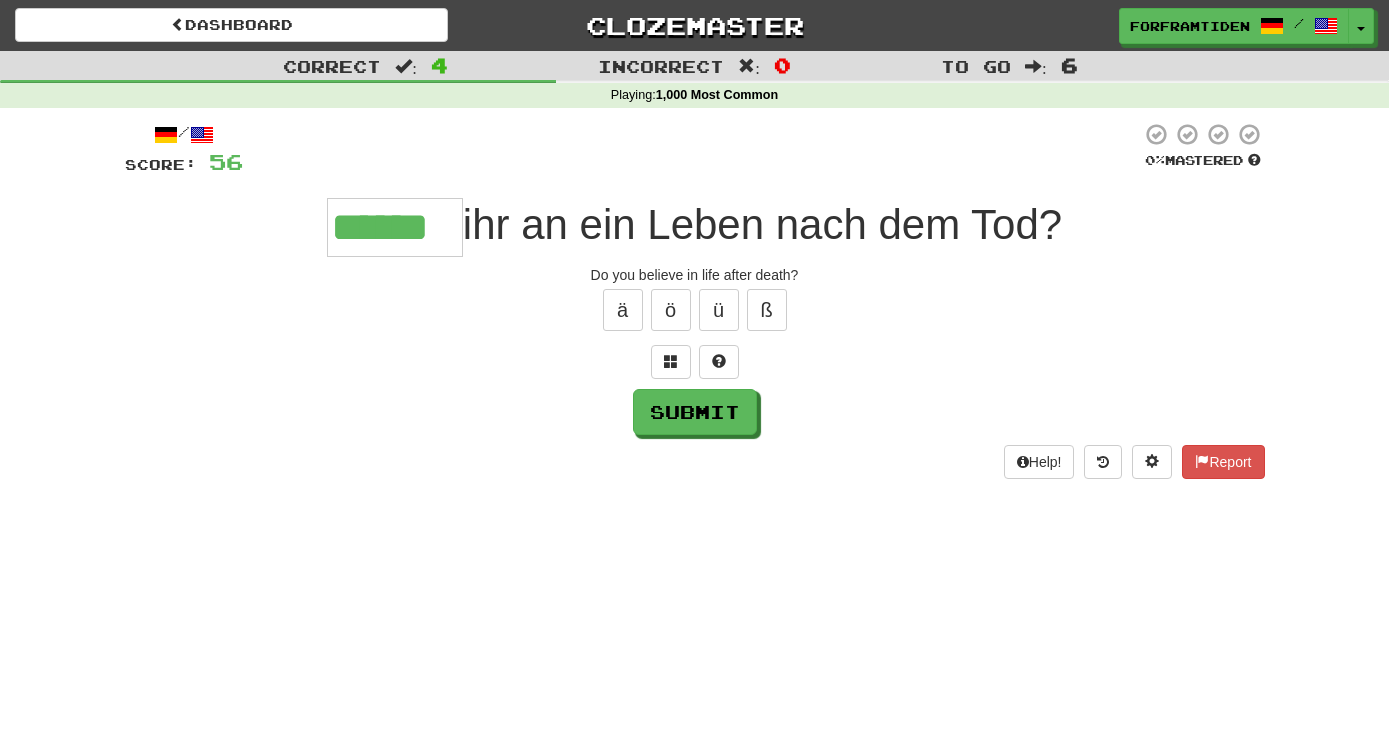 type on "******" 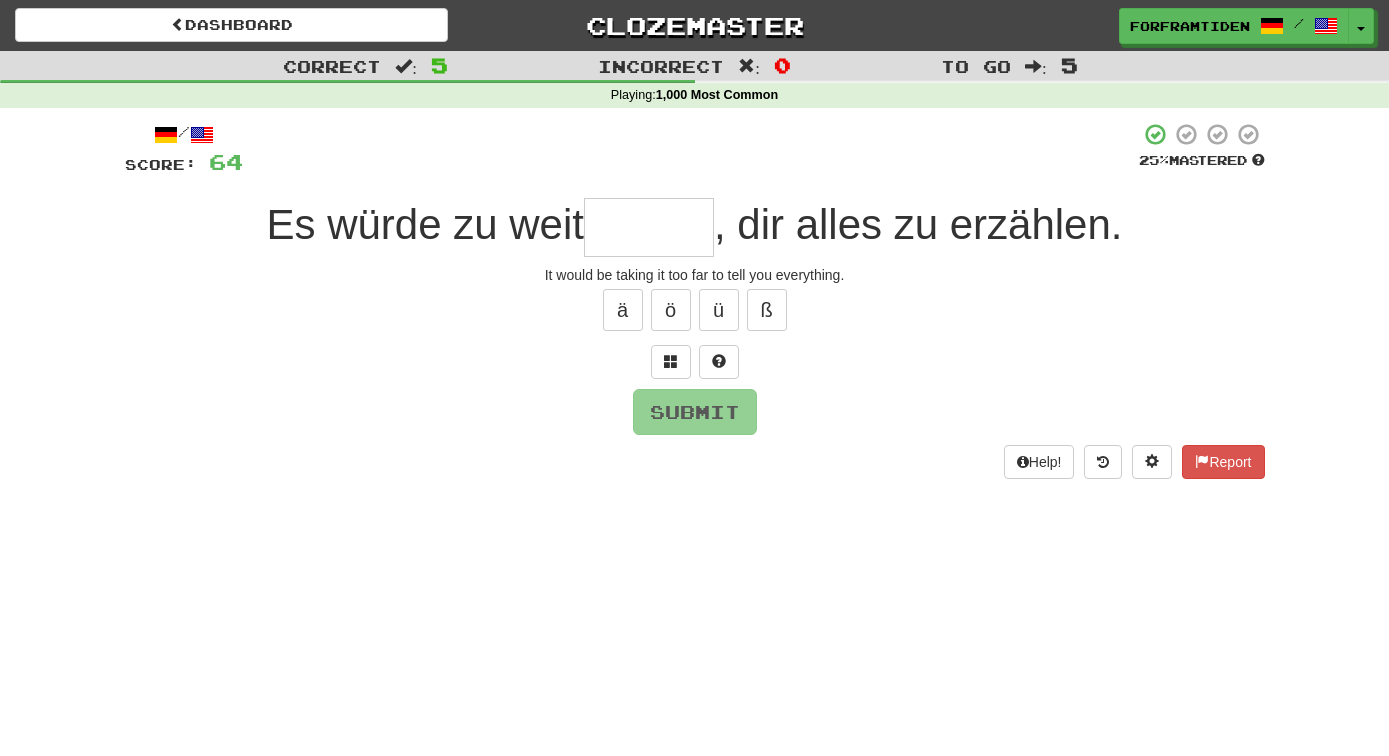 type on "*" 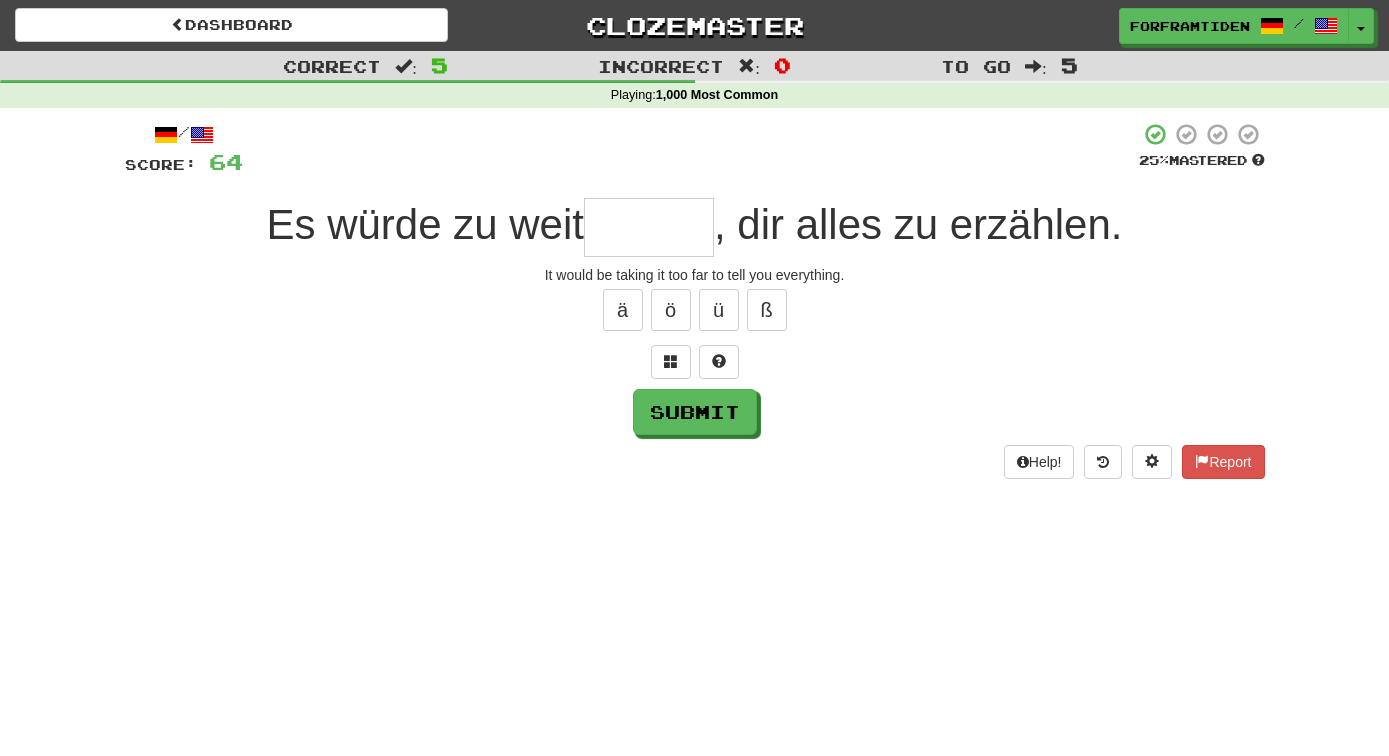 type on "*" 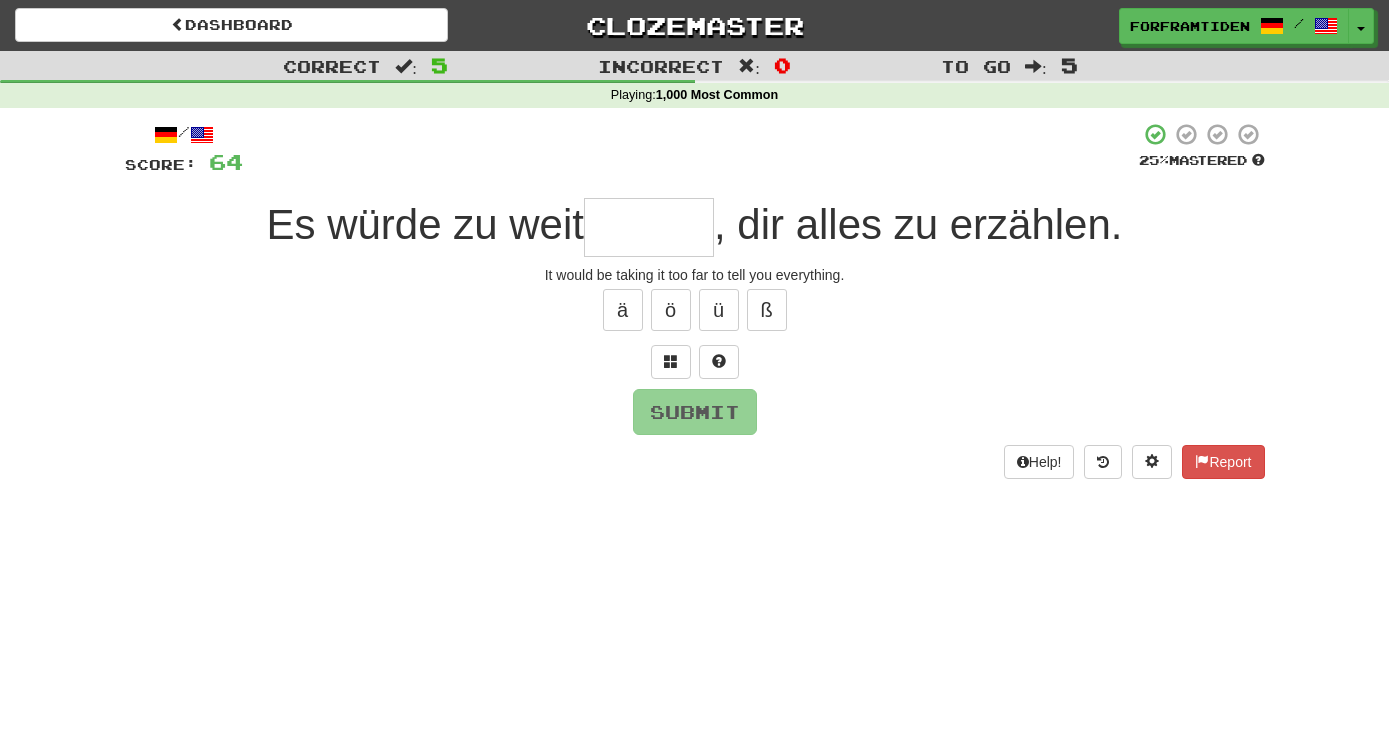 type on "*" 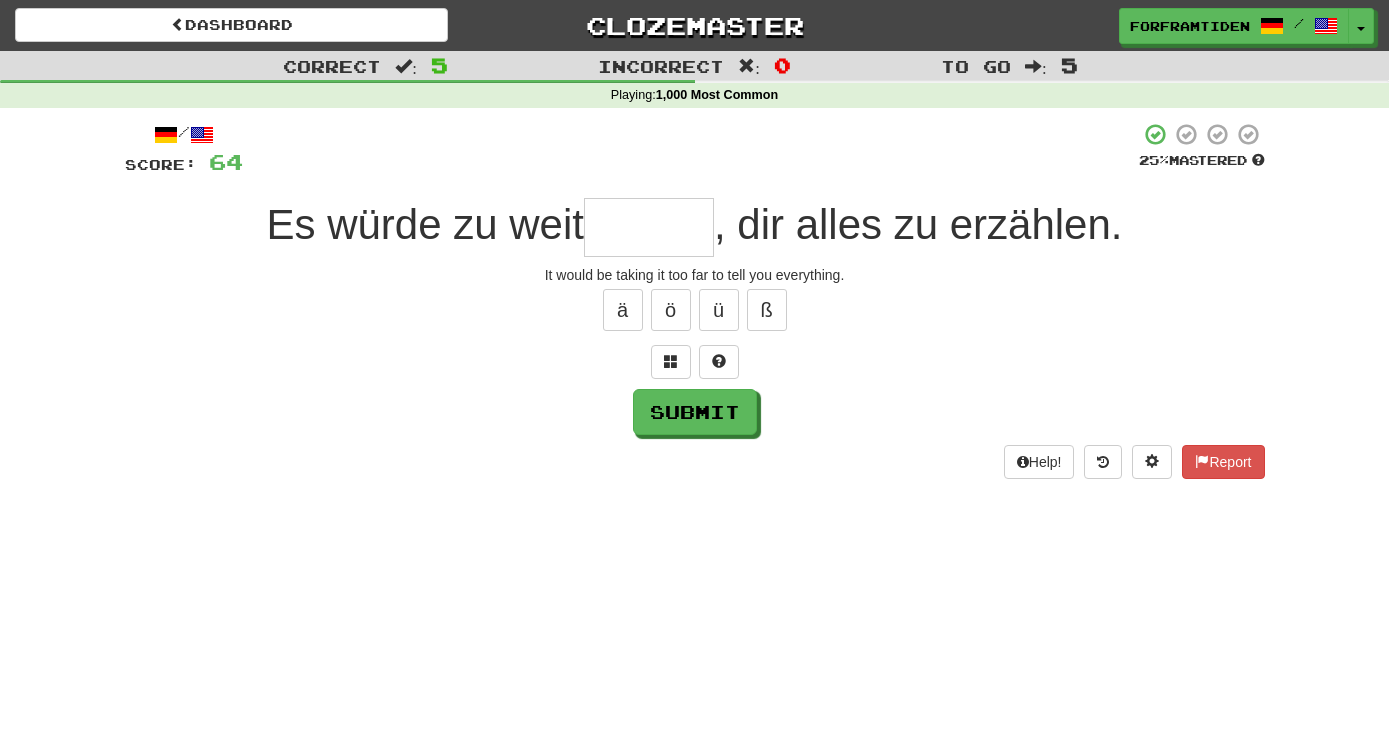 type on "*" 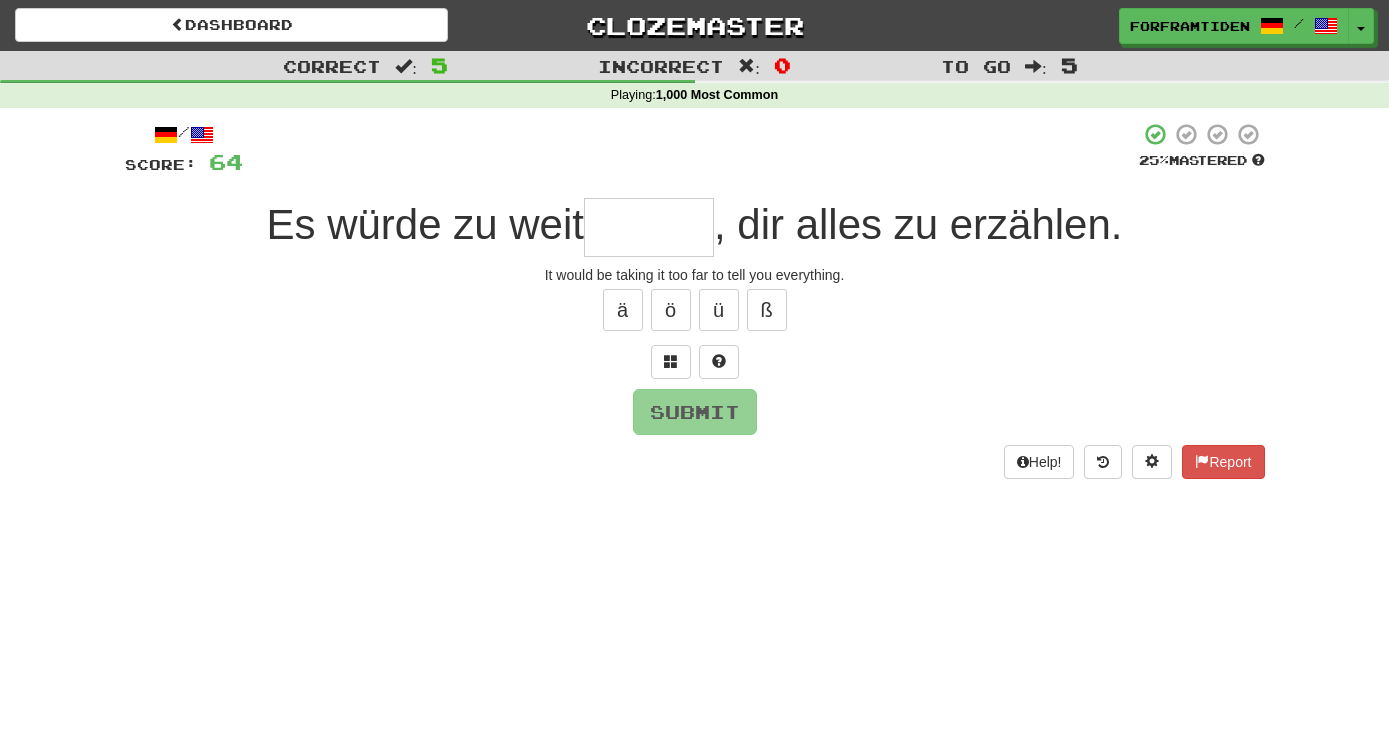 type on "*" 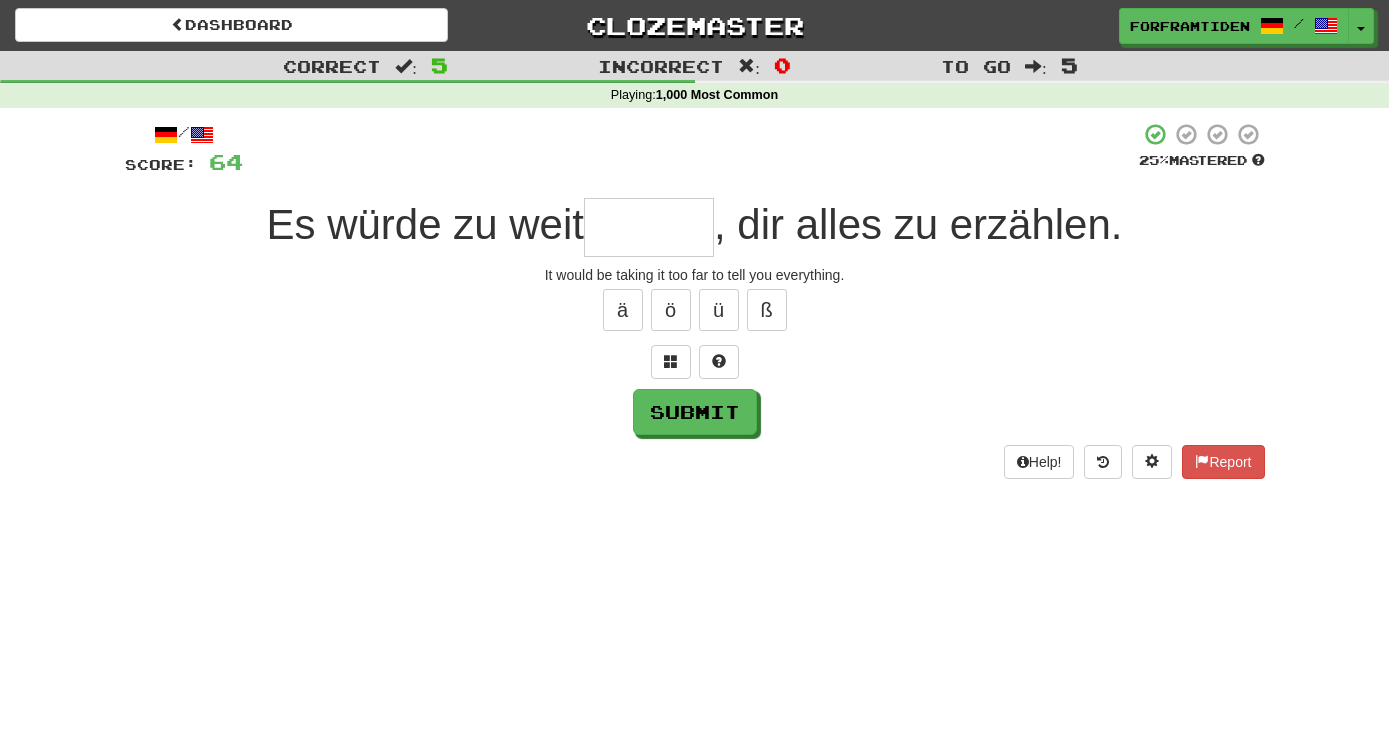 type on "*" 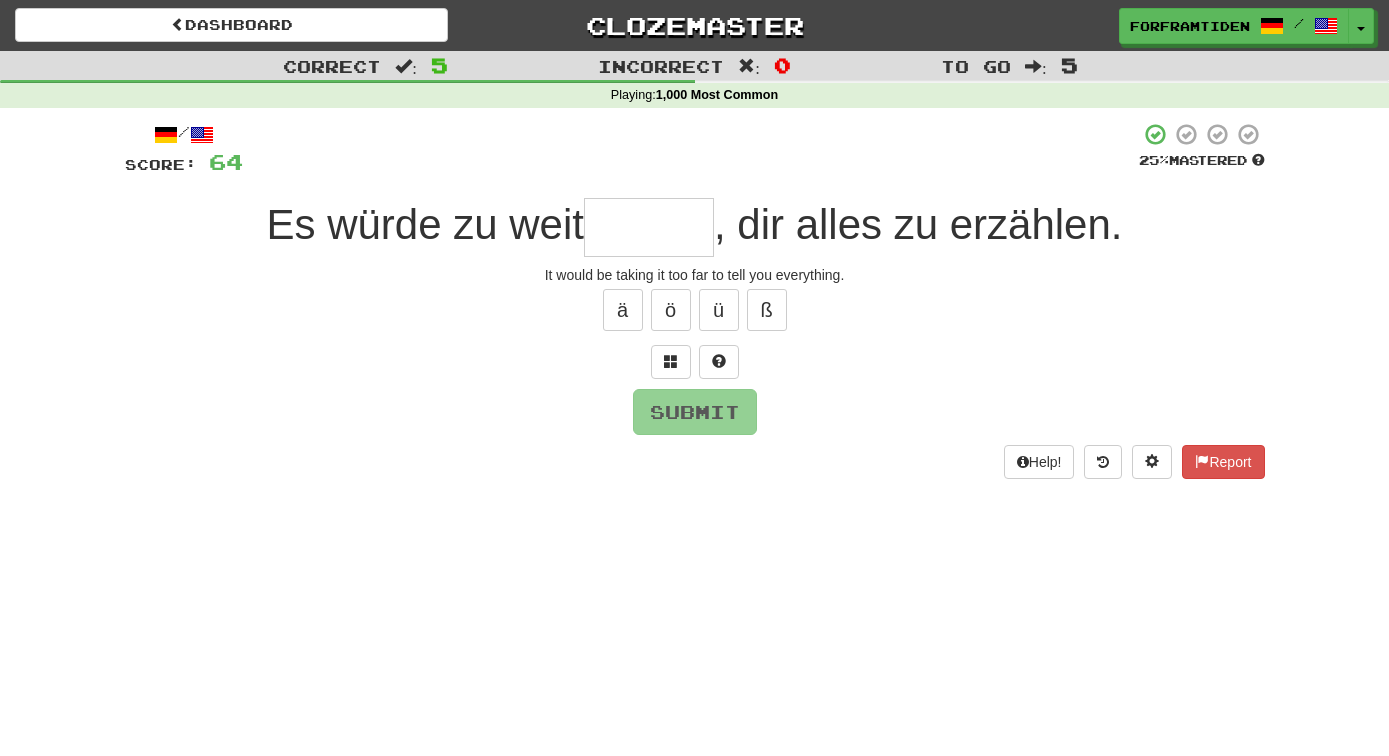 type on "*" 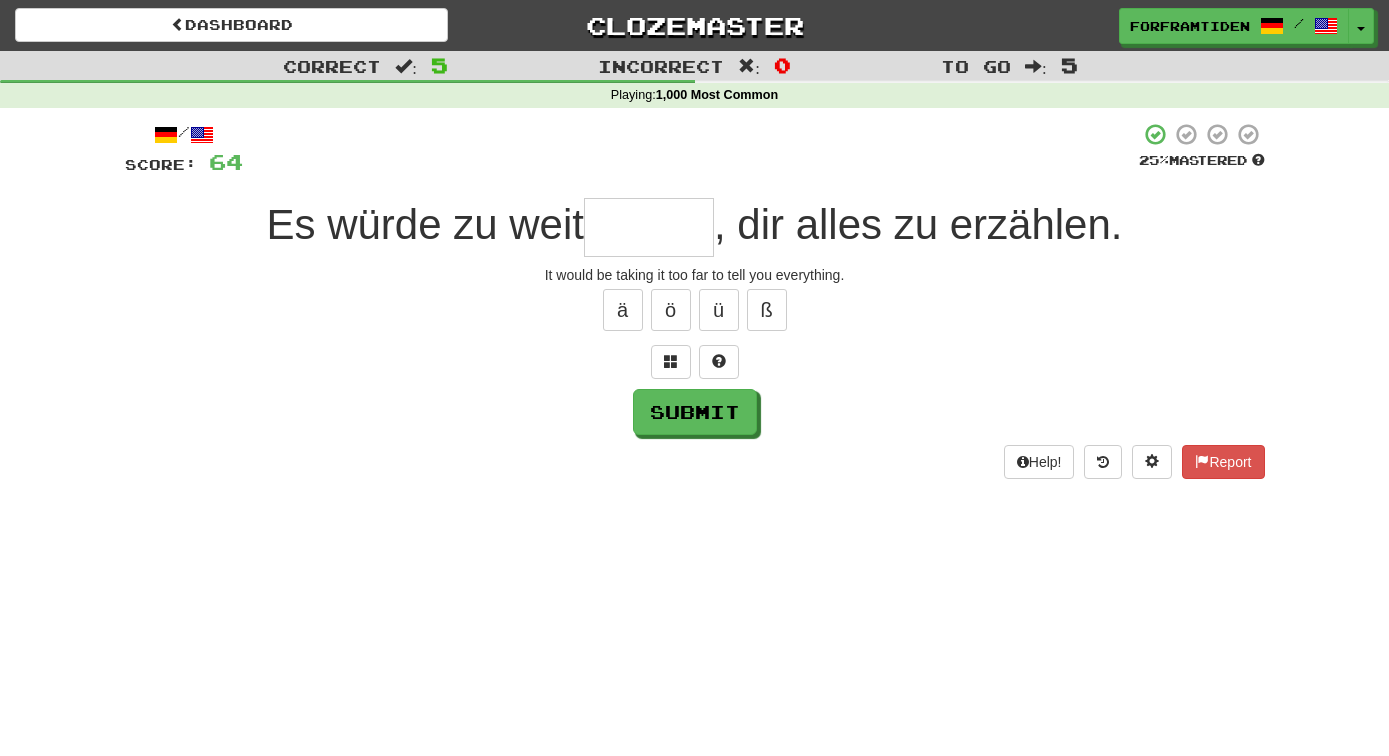 type on "*" 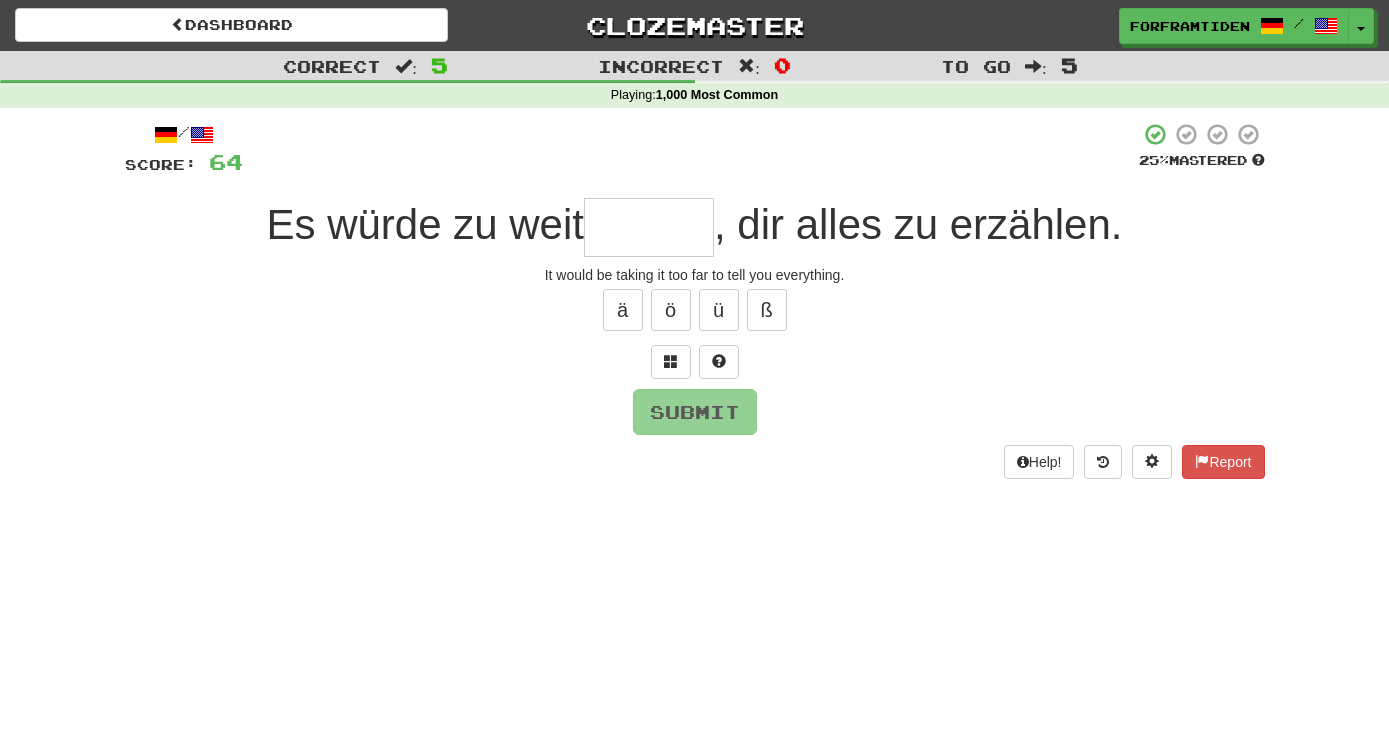 type on "*" 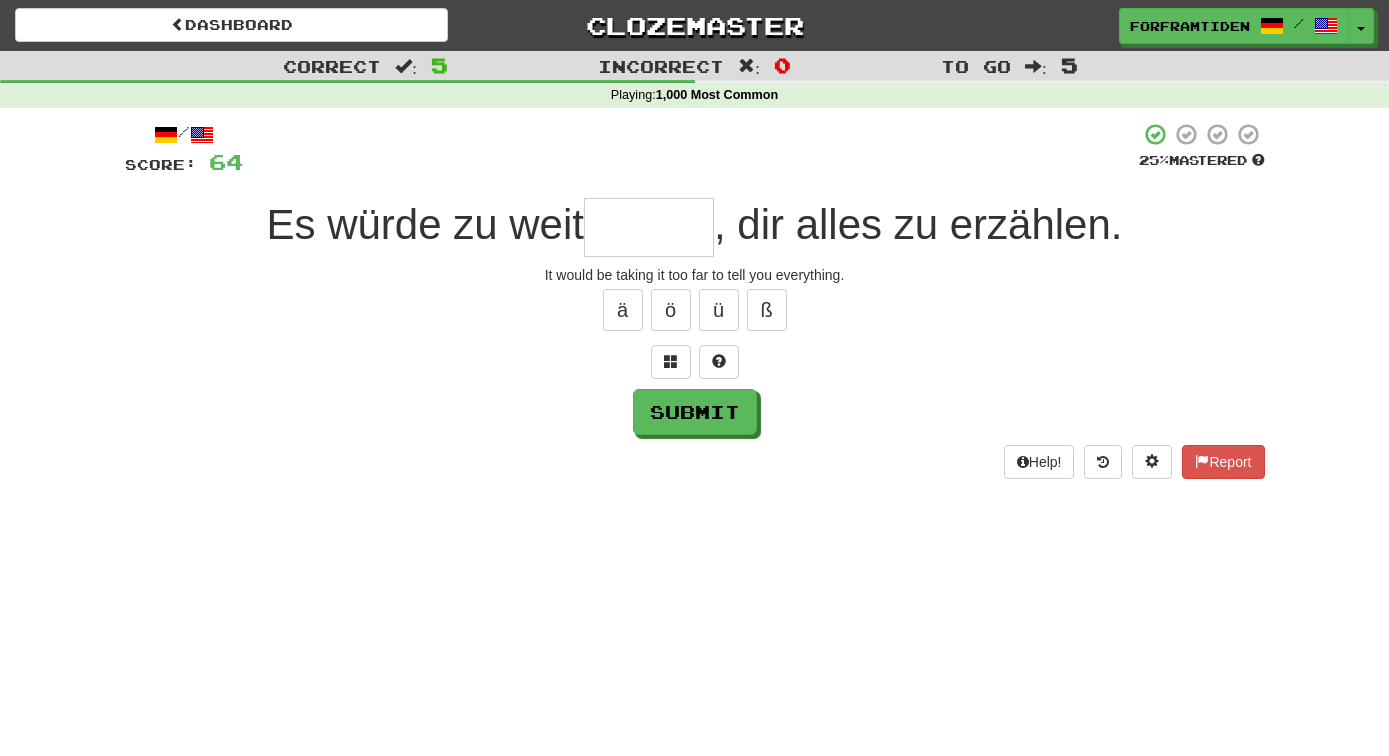 type on "*" 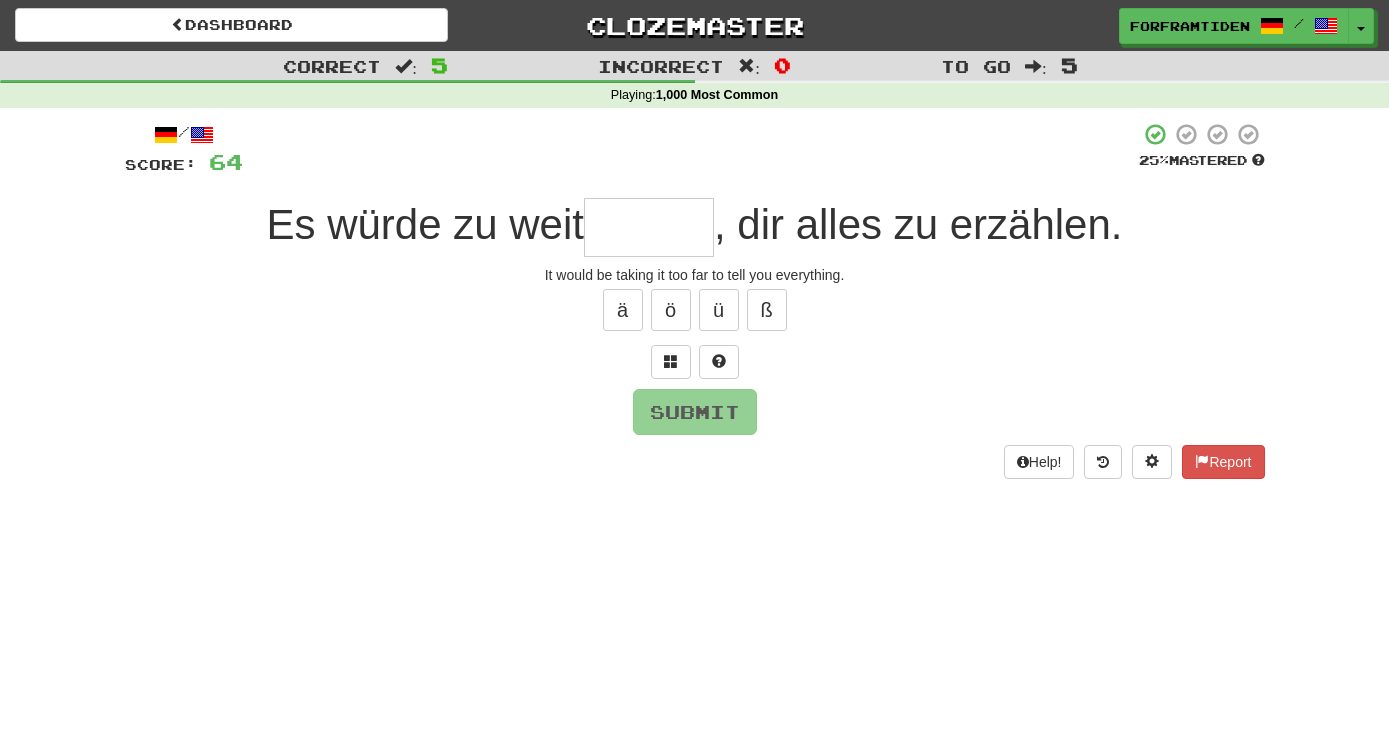 type on "*" 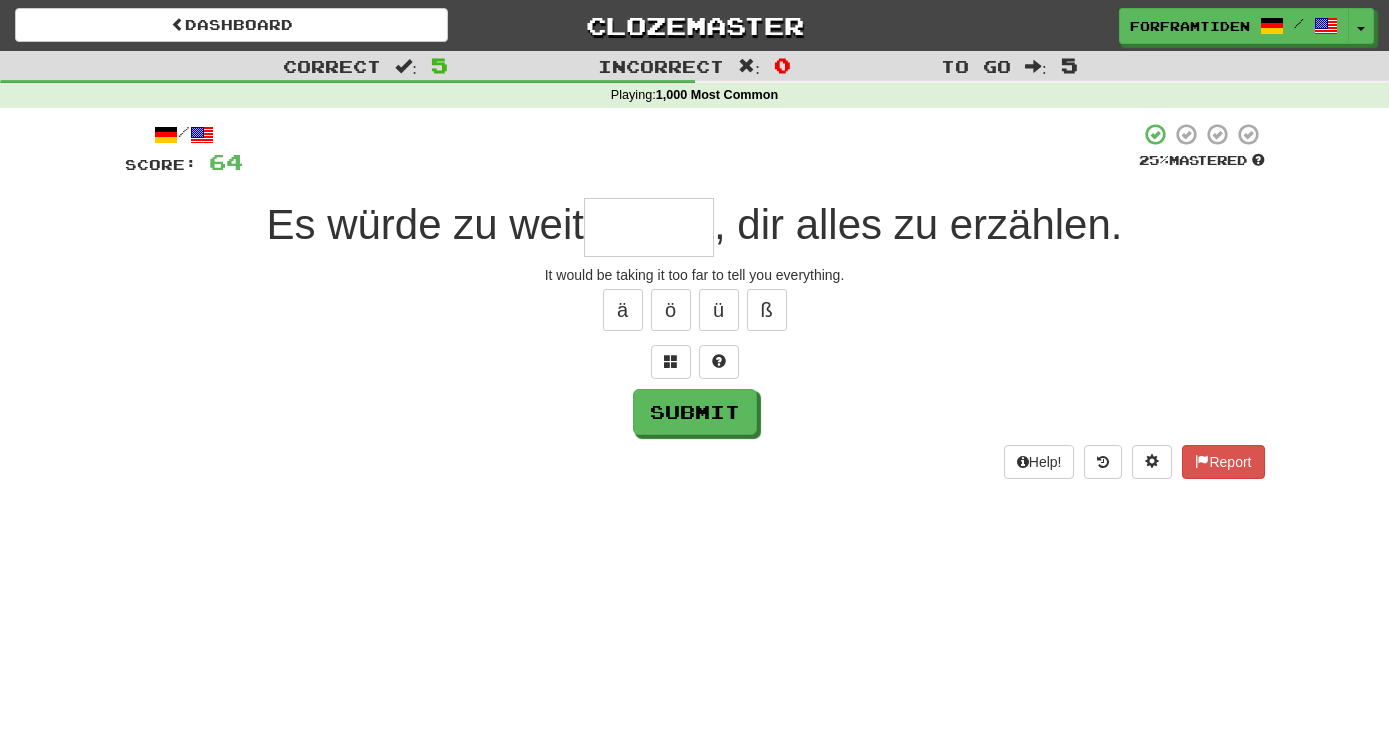type on "*" 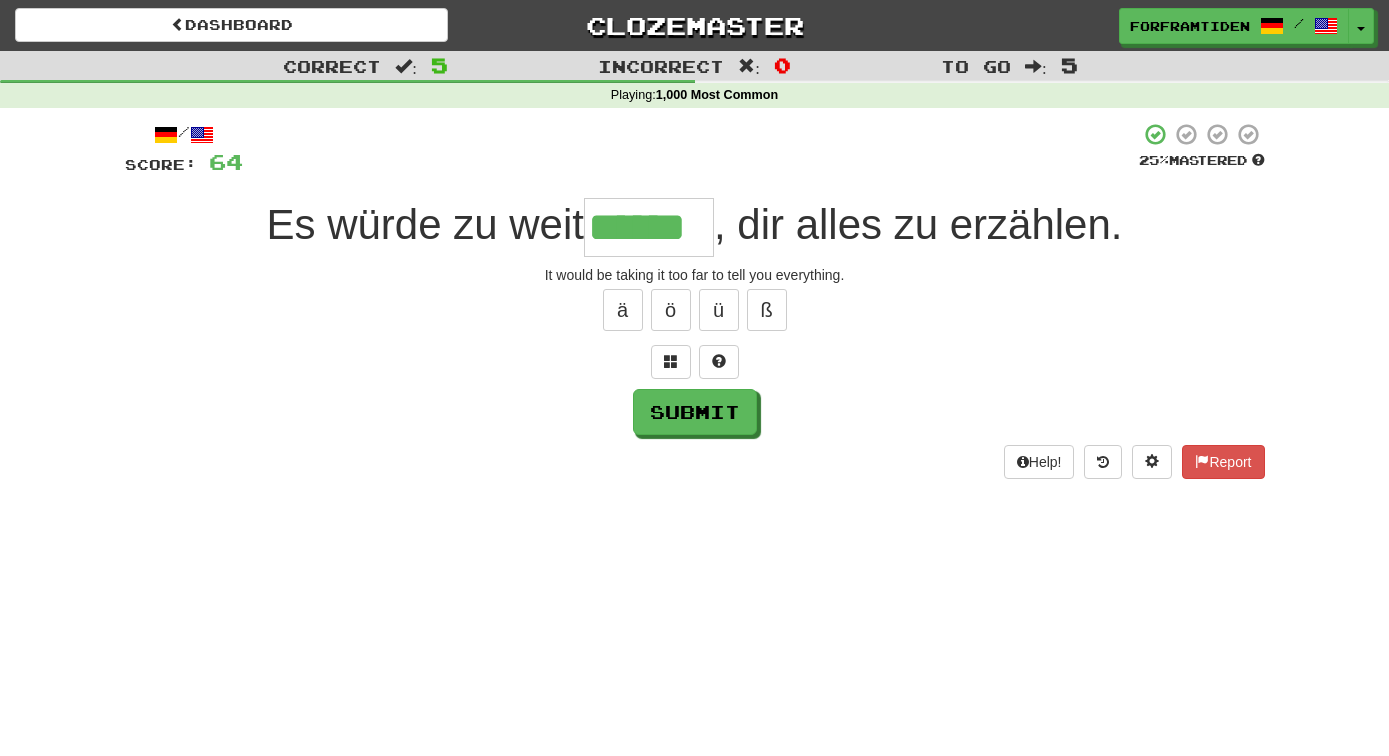 type on "******" 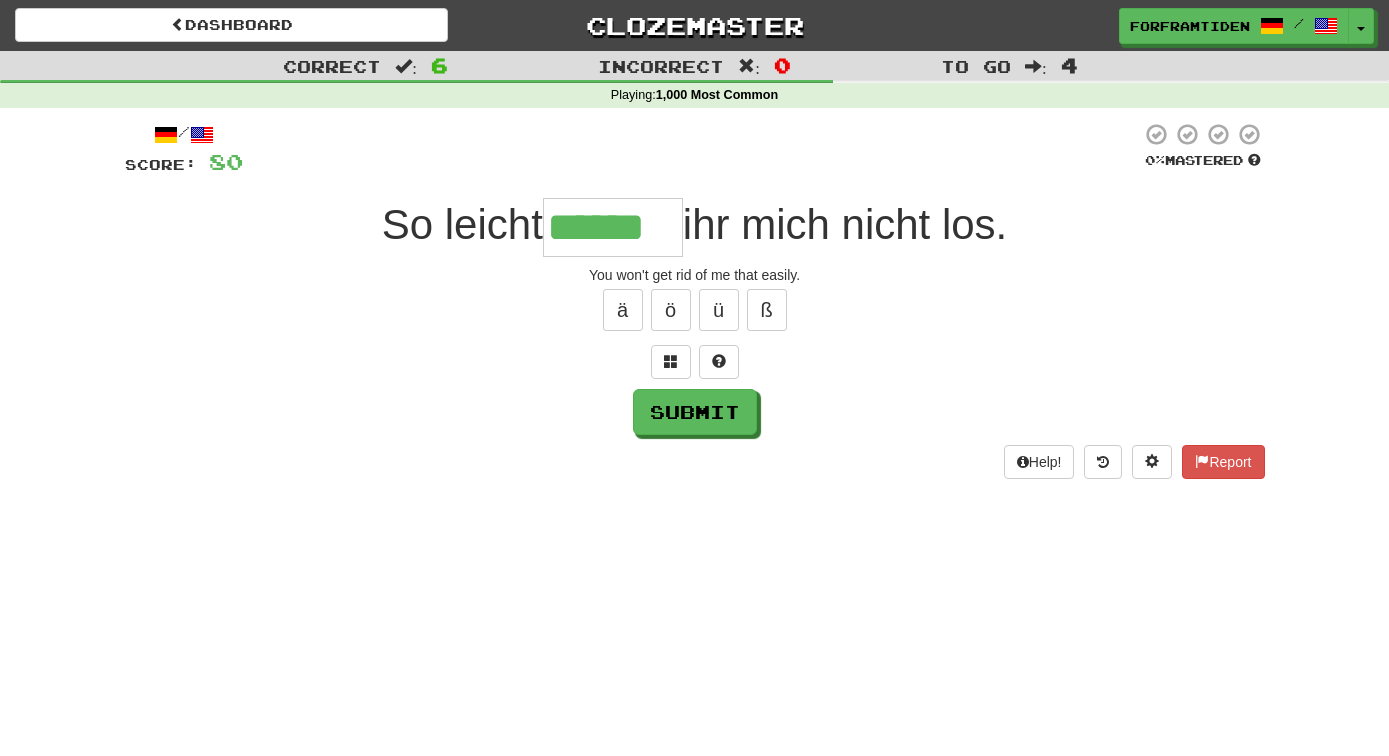 type on "******" 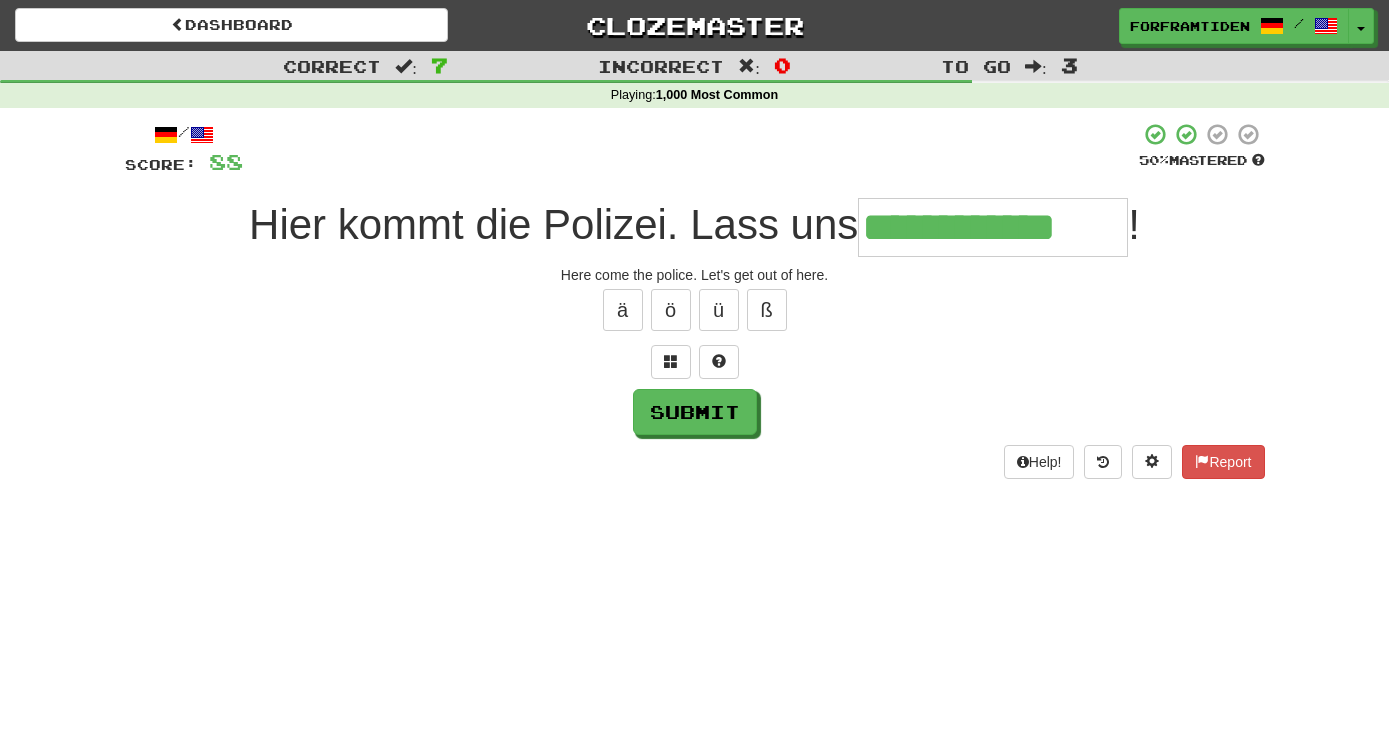 type on "**********" 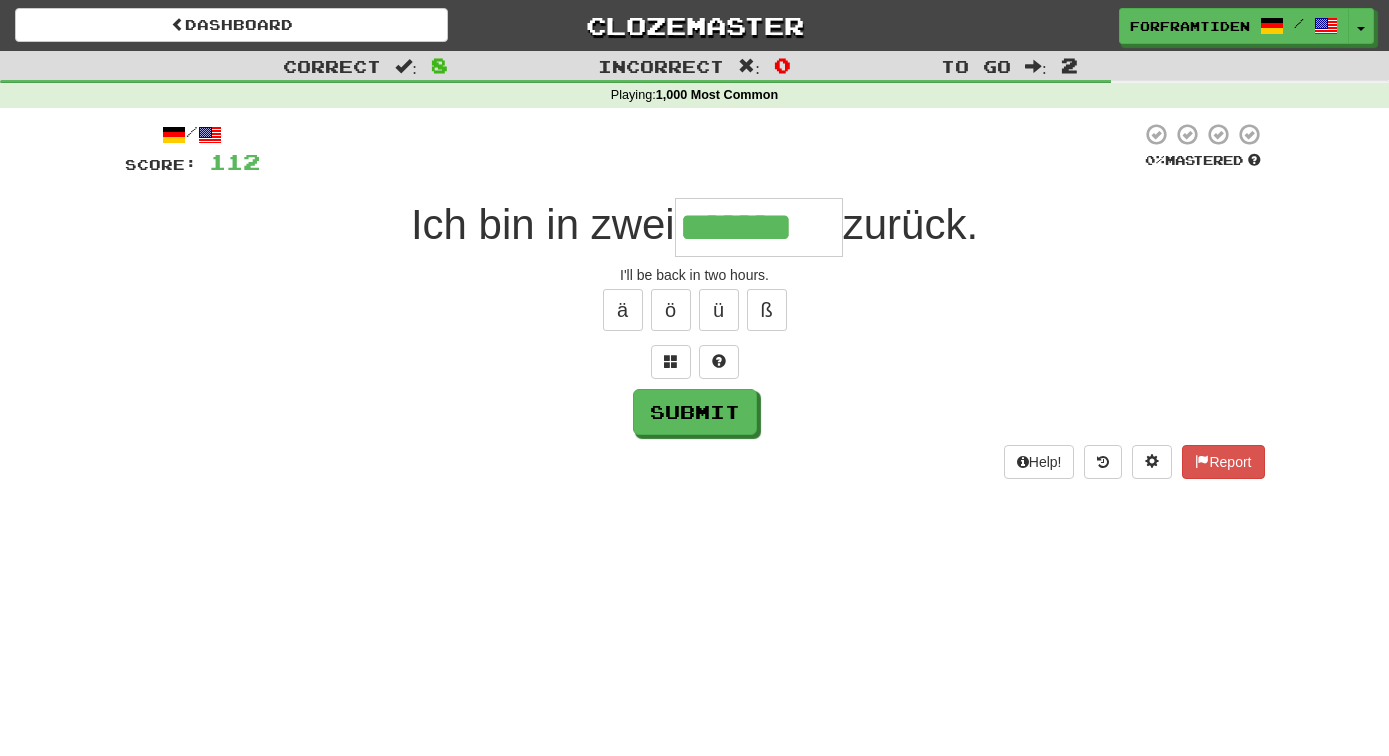 type on "*******" 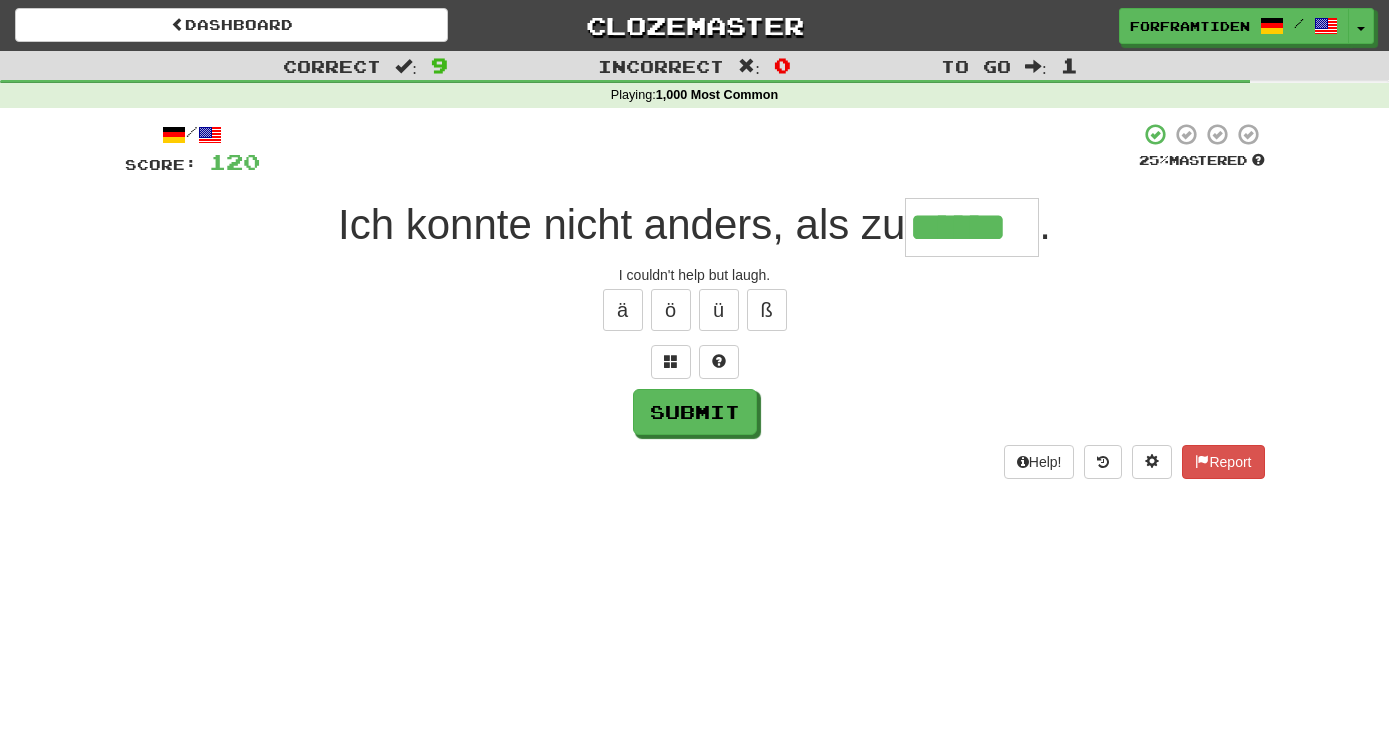 type on "******" 